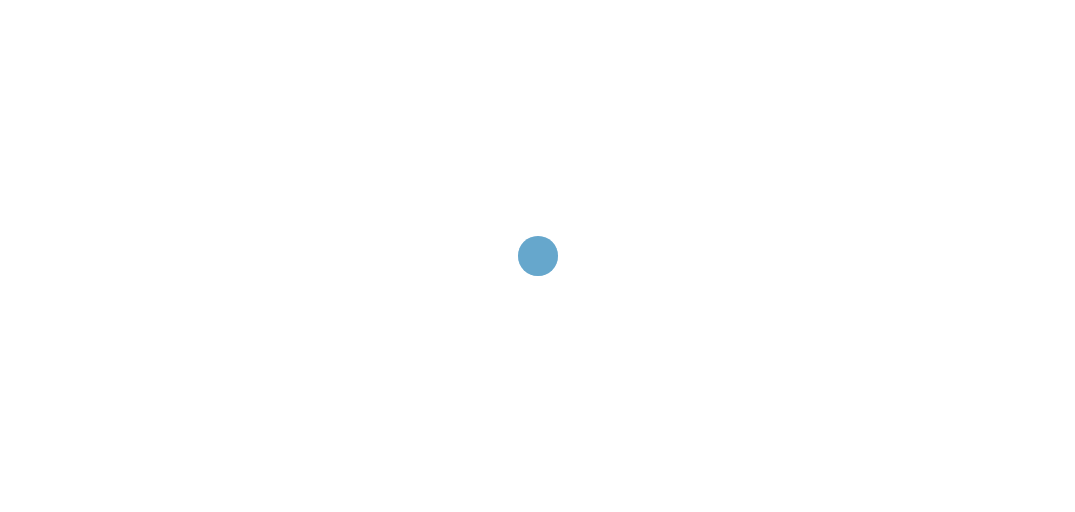 scroll, scrollTop: 0, scrollLeft: 0, axis: both 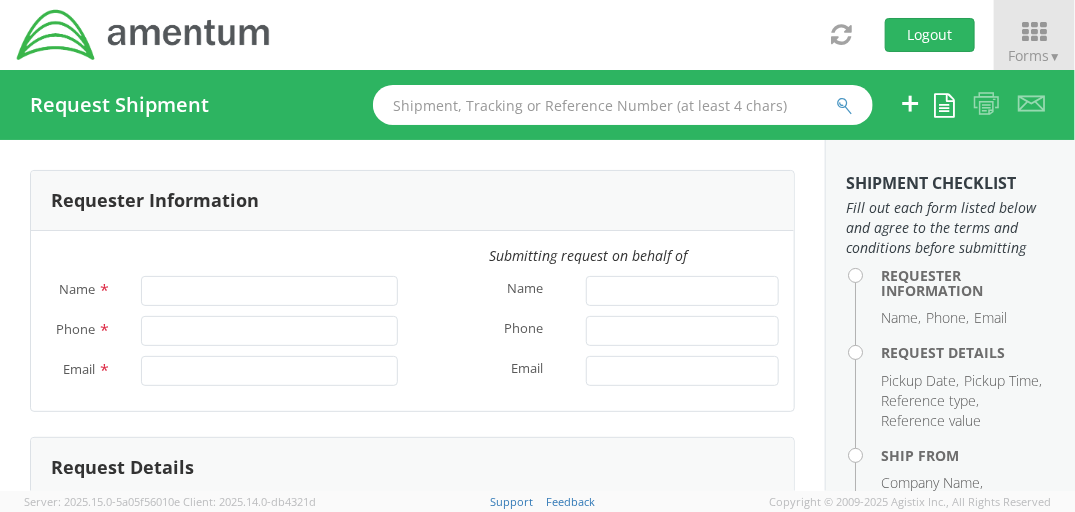 type on "[FIRST] [LAST]" 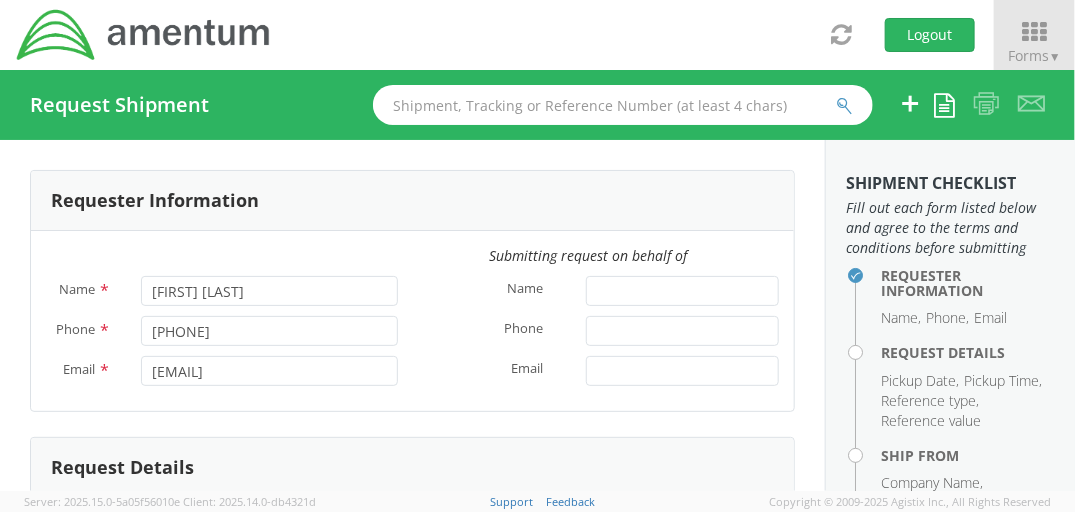 select on "OVBD.100545.00000" 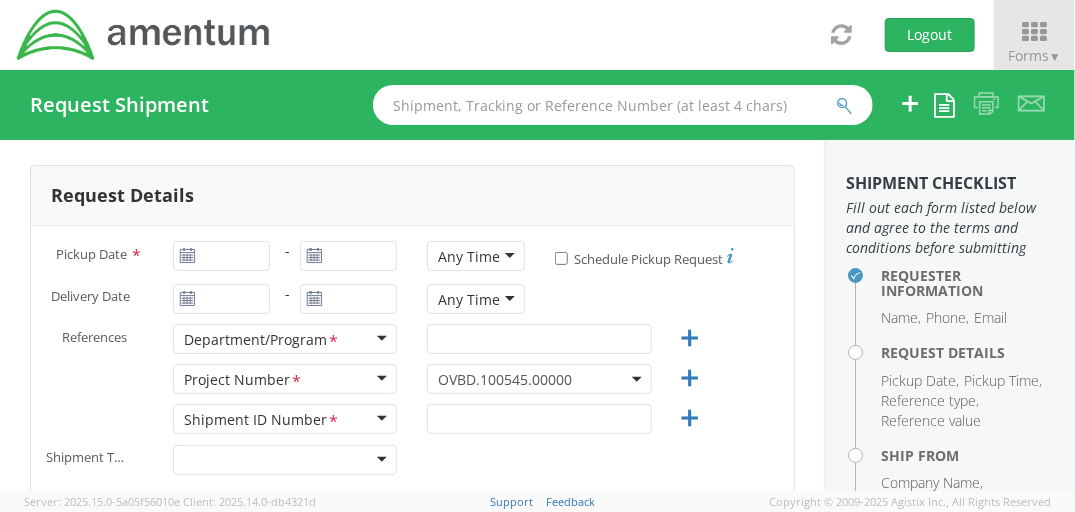 scroll, scrollTop: 300, scrollLeft: 0, axis: vertical 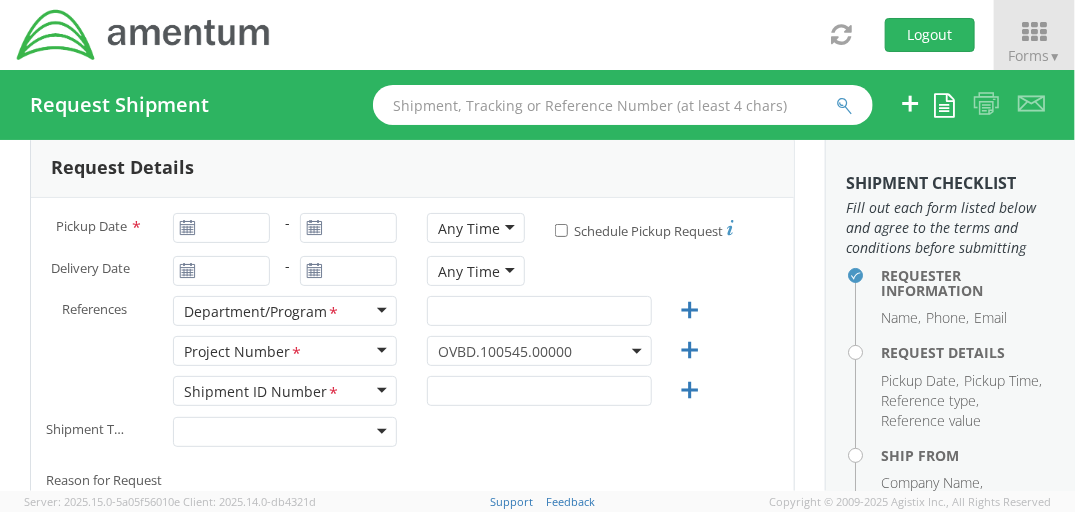 click on "Project Number  *" at bounding box center [285, 351] 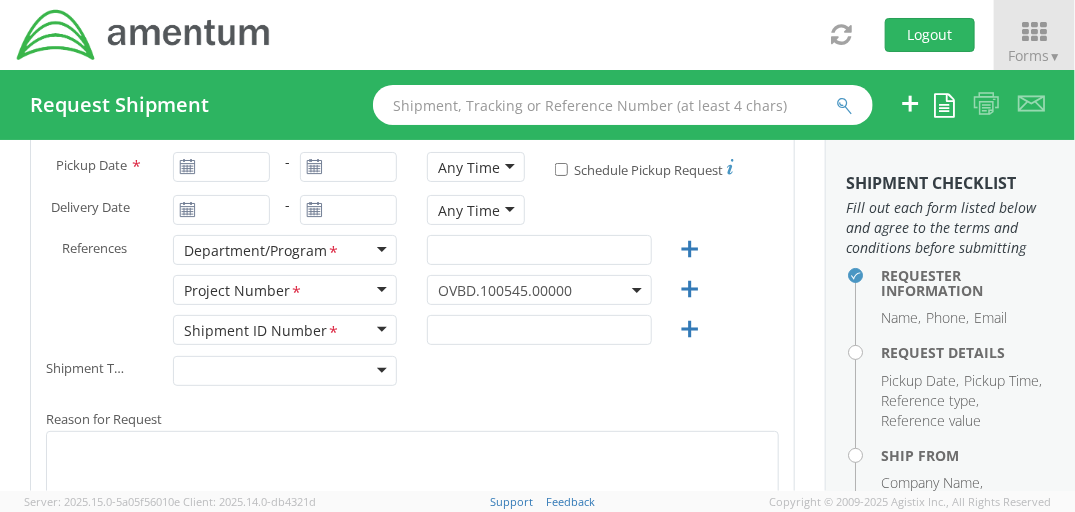 scroll, scrollTop: 300, scrollLeft: 0, axis: vertical 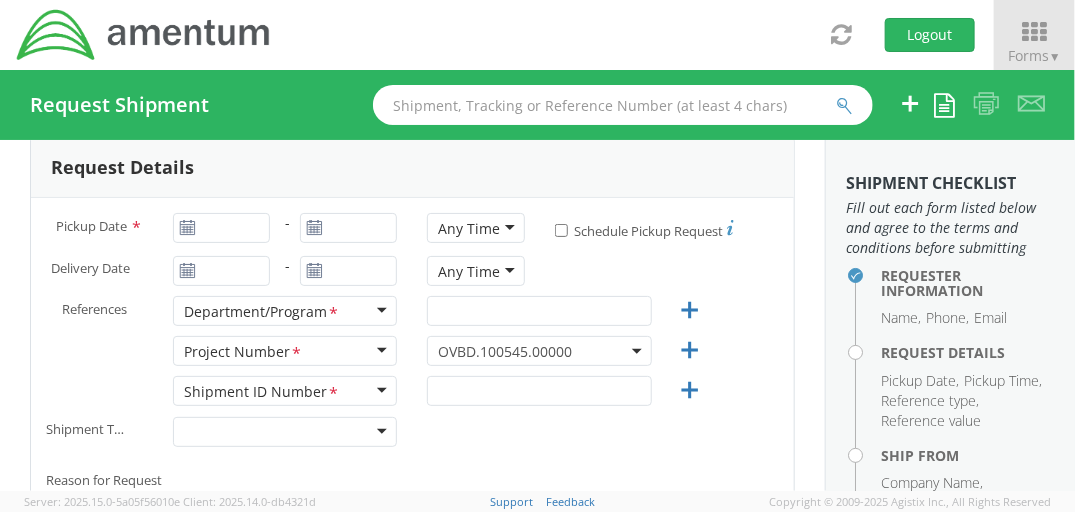 click on "Department/Program  *" at bounding box center (285, 311) 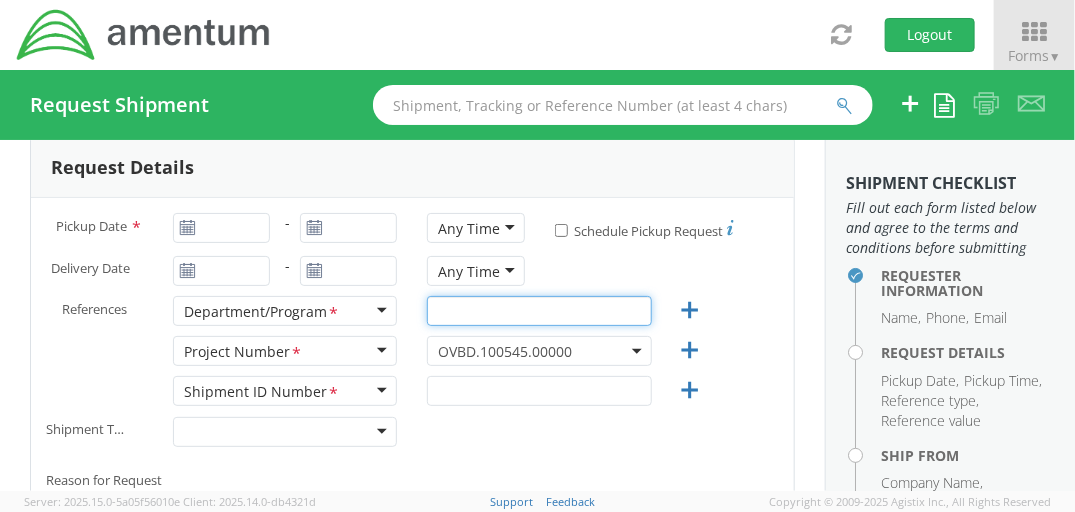 click at bounding box center (539, 311) 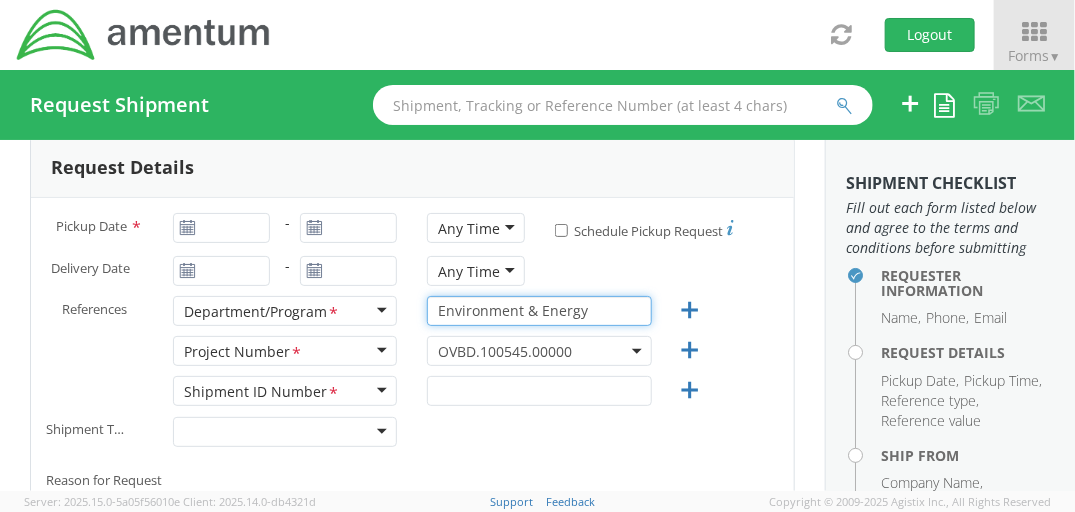 type on "Environment & Energy" 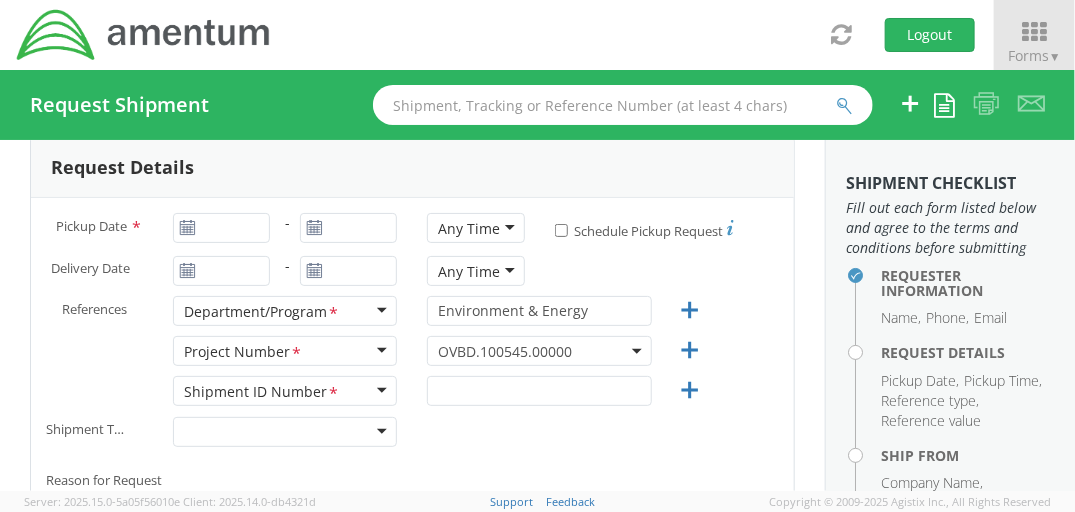 click on "Shipment ID Number  *" at bounding box center (285, 391) 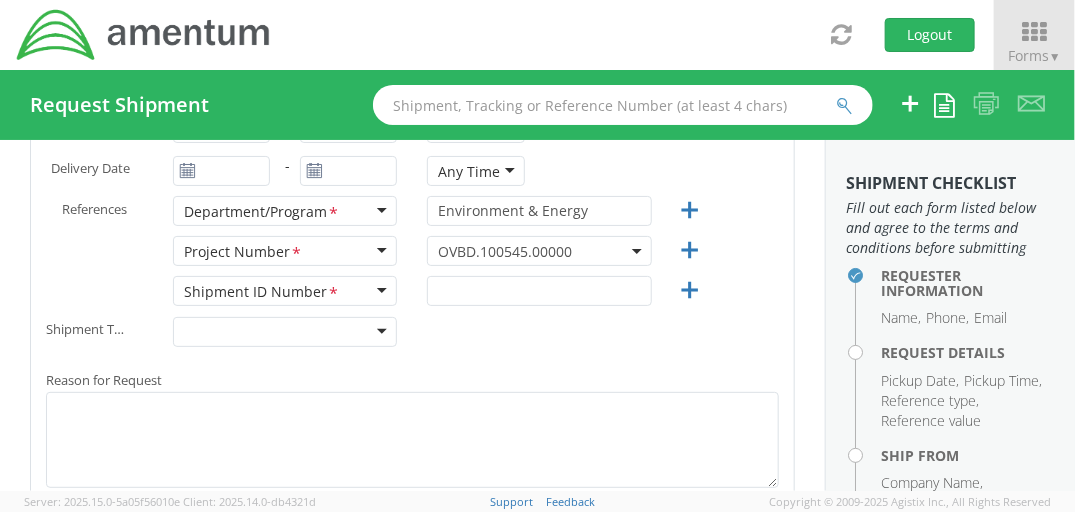 scroll, scrollTop: 500, scrollLeft: 0, axis: vertical 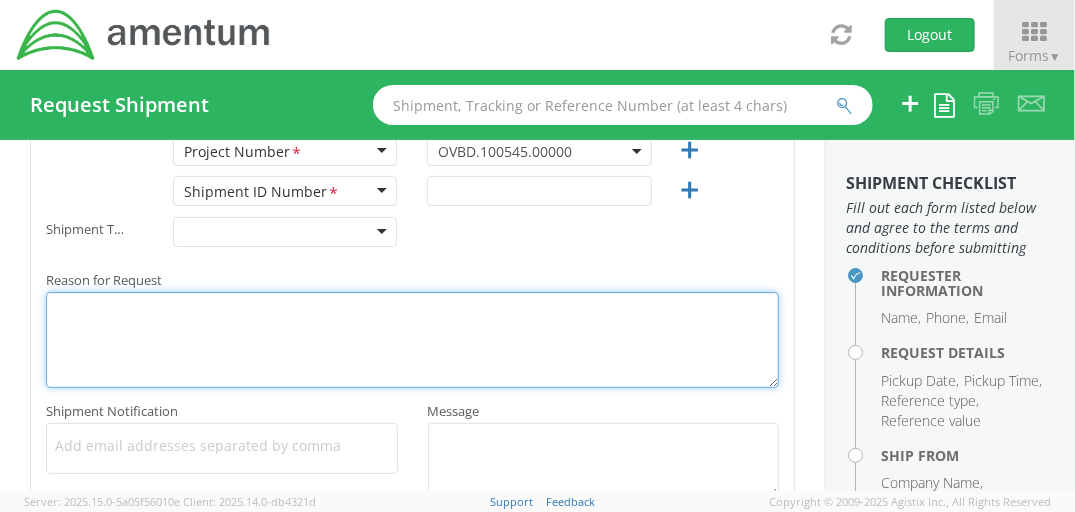 click on "Reason for Request        *" at bounding box center (412, 339) 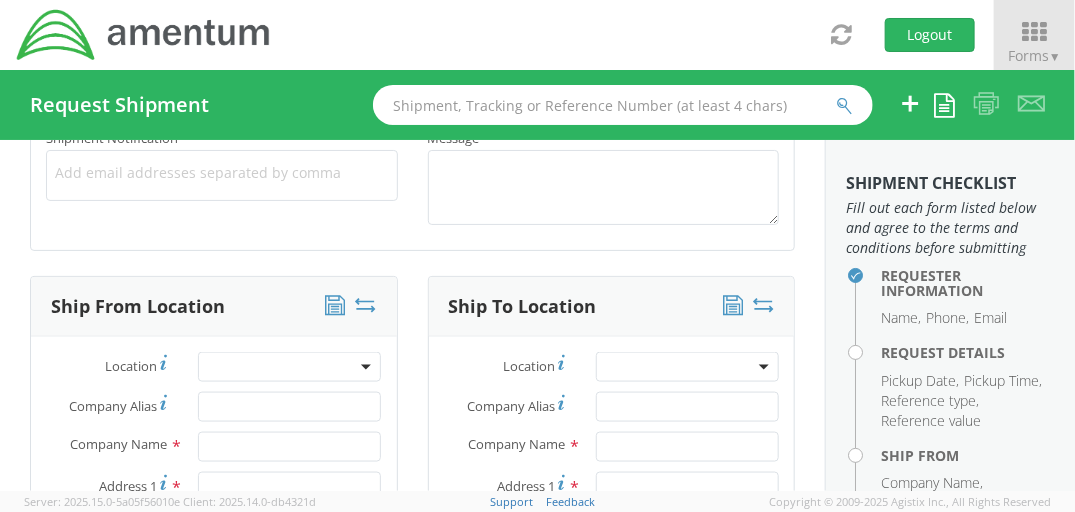 scroll, scrollTop: 800, scrollLeft: 0, axis: vertical 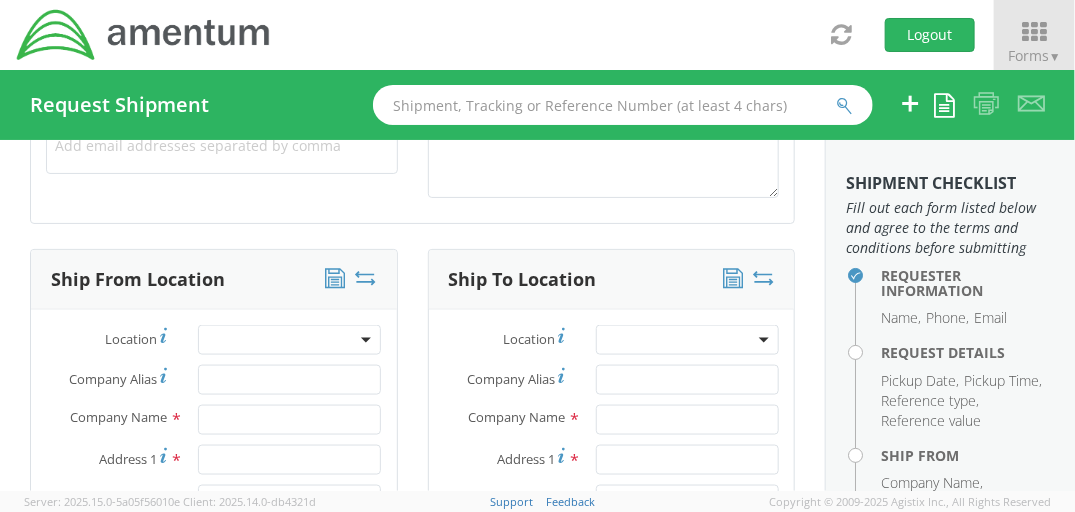 type on "Proposal shipment" 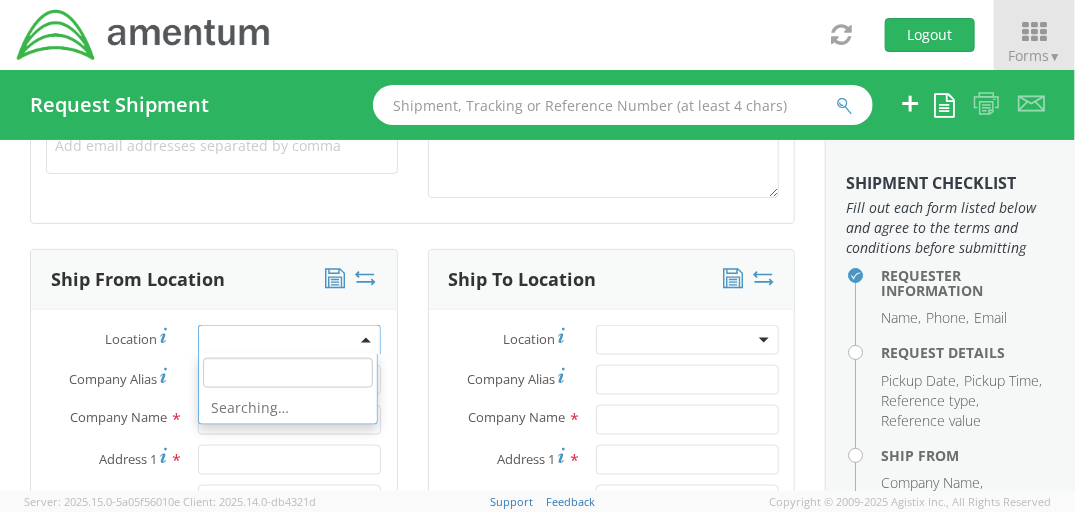 click at bounding box center (289, 340) 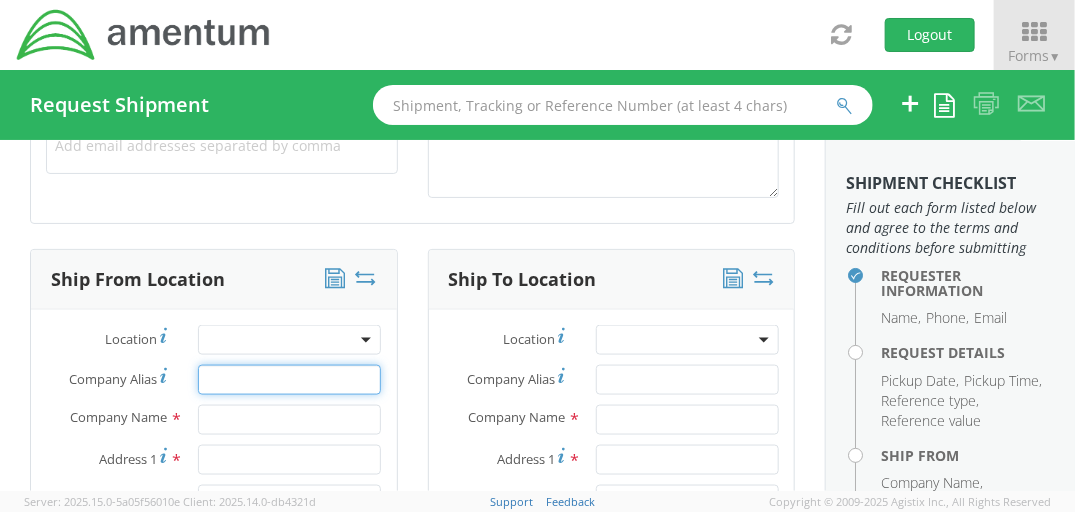 click on "Company Alias        *" at bounding box center (289, 380) 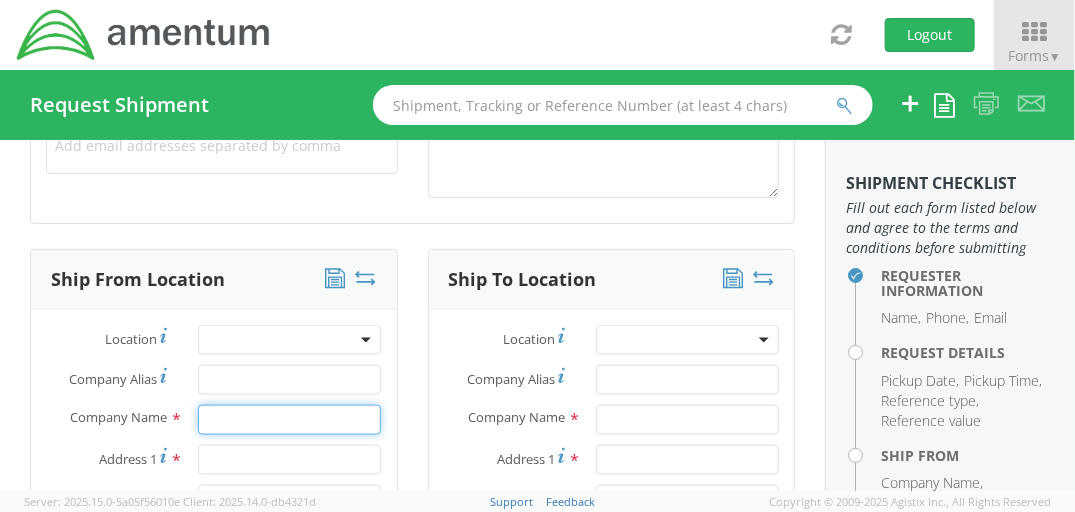 click at bounding box center [289, 420] 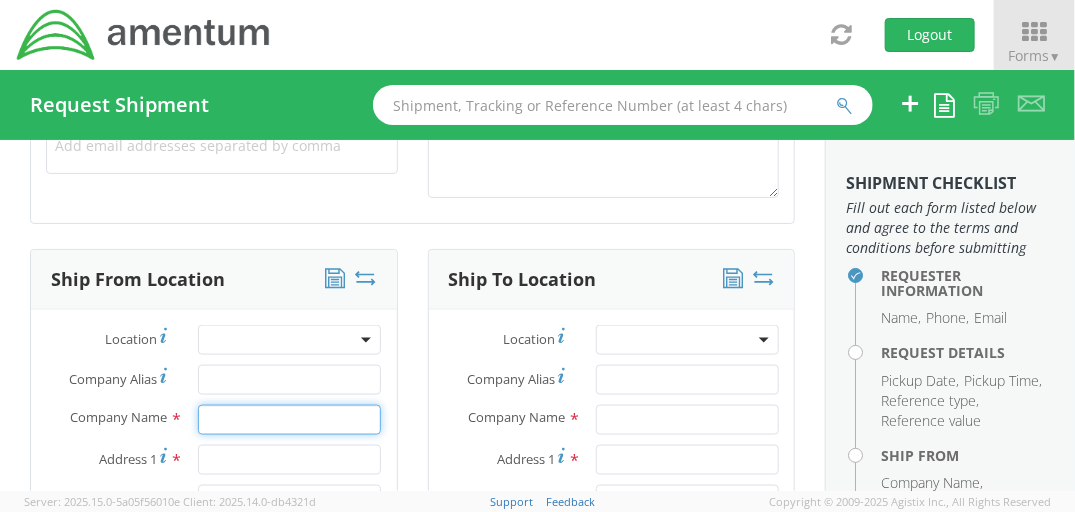 type on "Amentum" 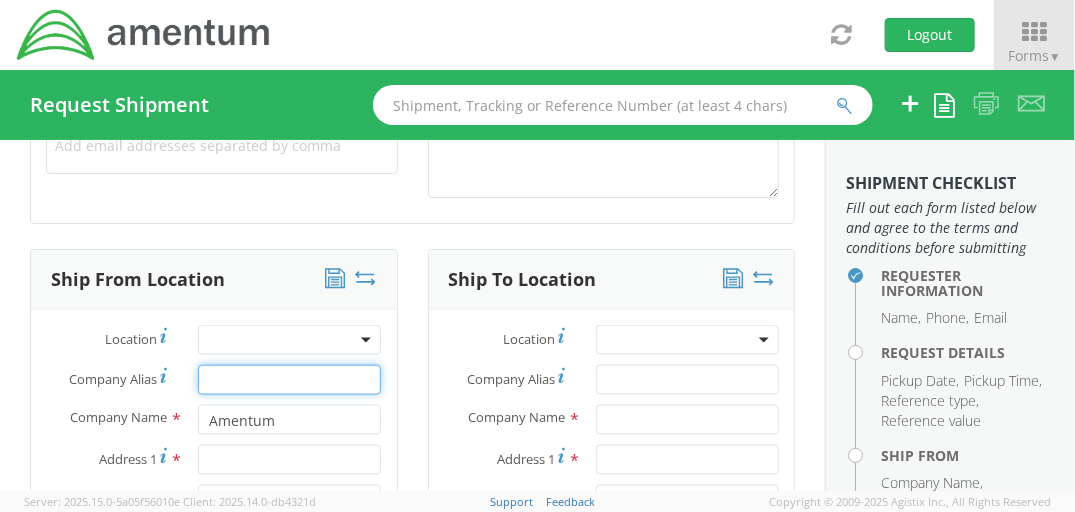 type on "Amentum" 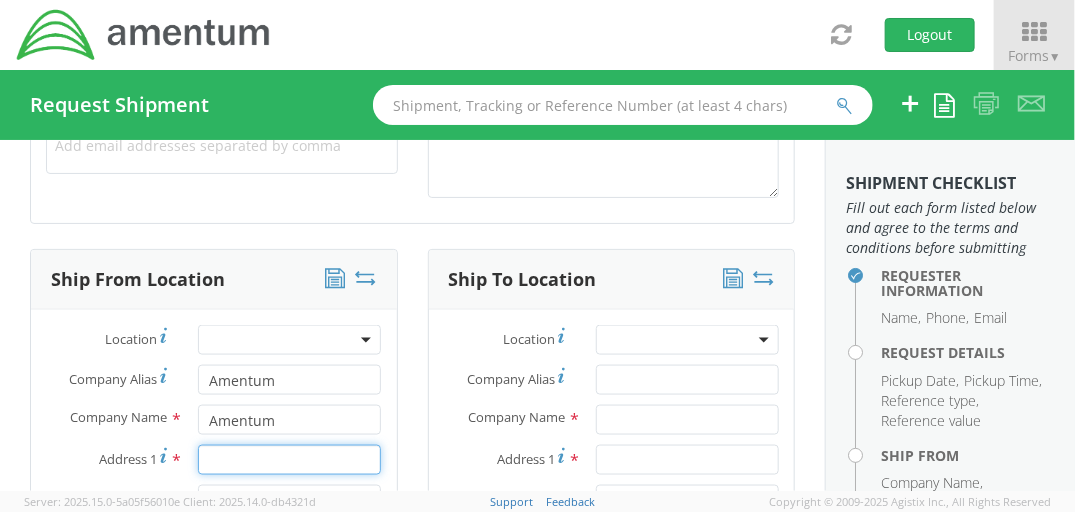 type on "[NUMBER] [STREET]" 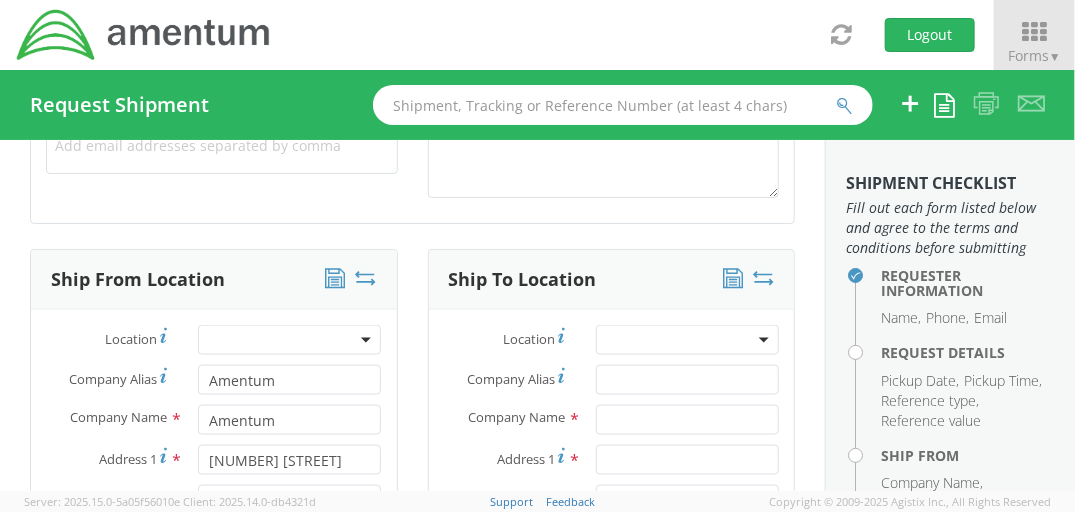 type on "Aiken" 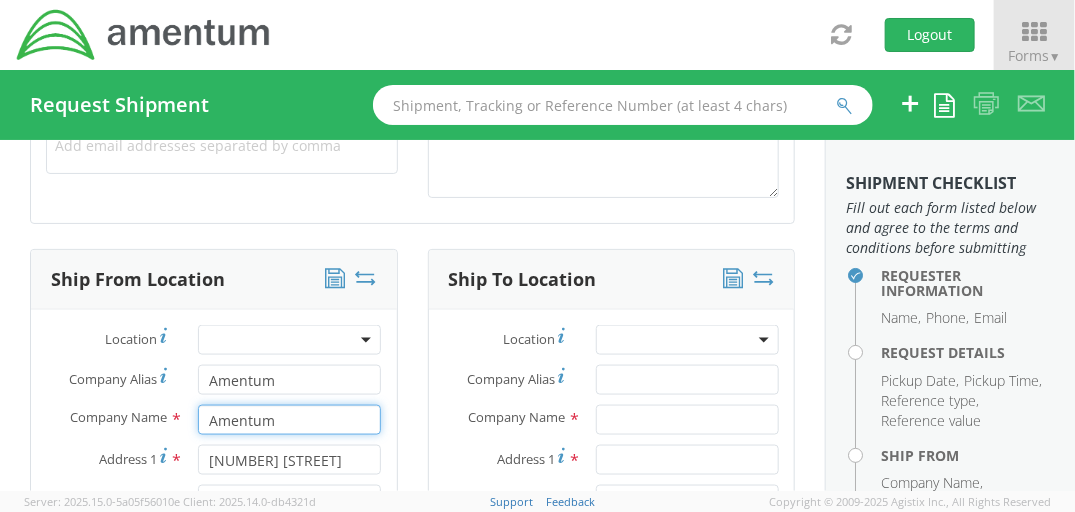 type on "4dc6ae51872d15502bce2fc5dabb352e" 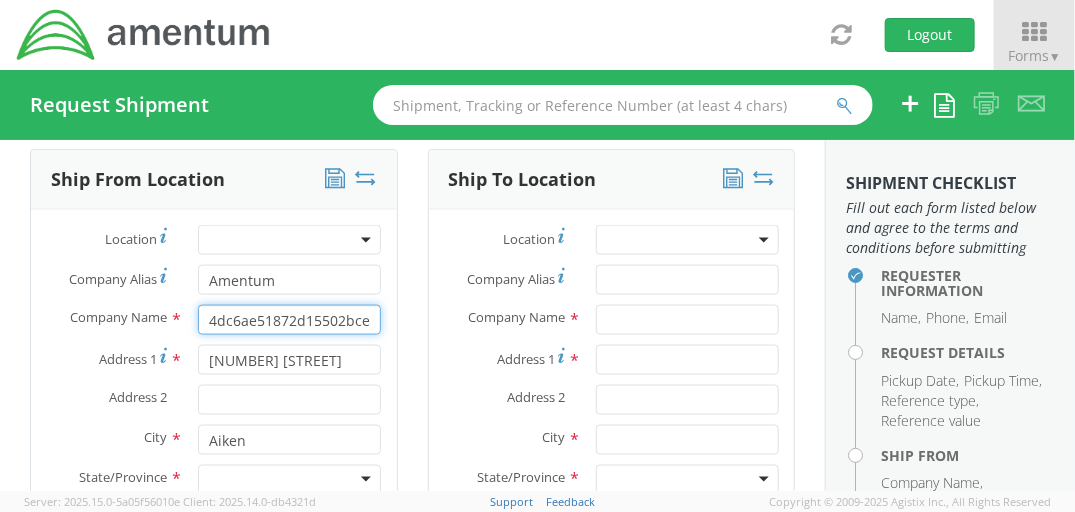 scroll, scrollTop: 1000, scrollLeft: 0, axis: vertical 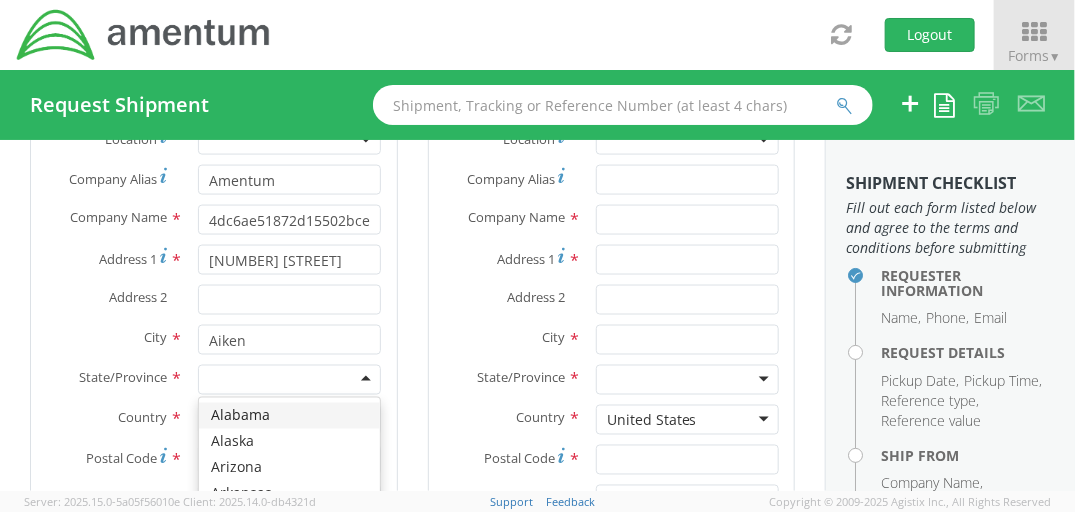 click at bounding box center [289, 380] 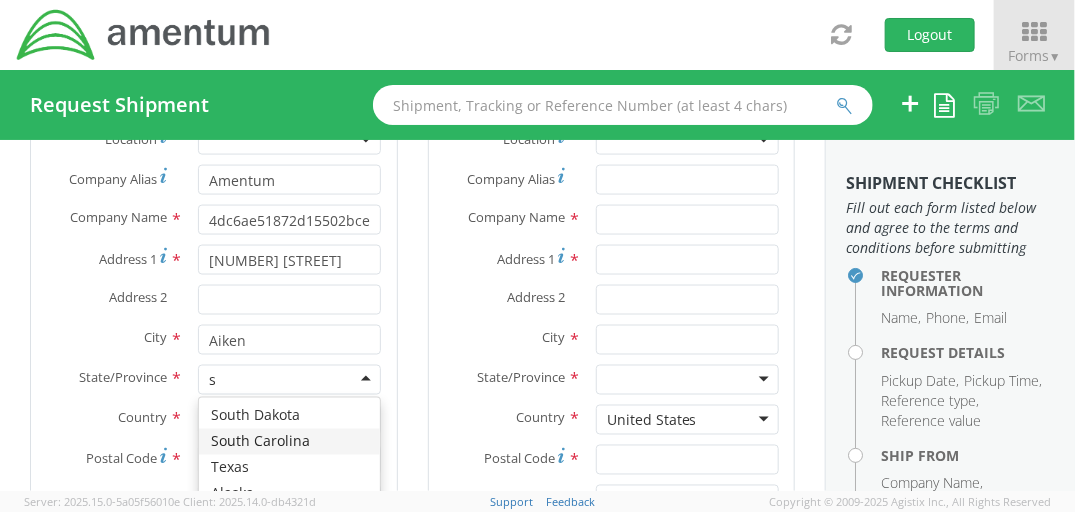 type 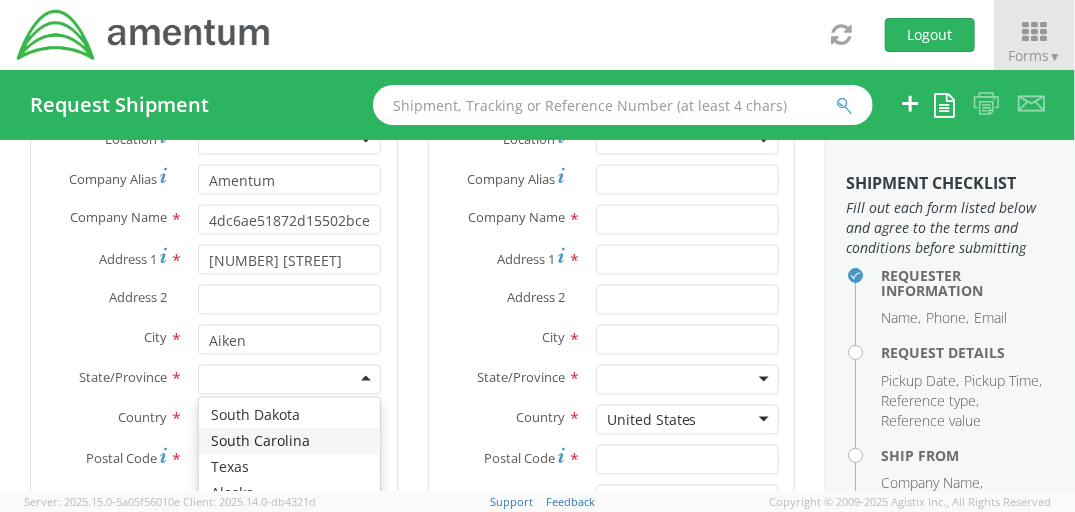 scroll, scrollTop: 0, scrollLeft: 0, axis: both 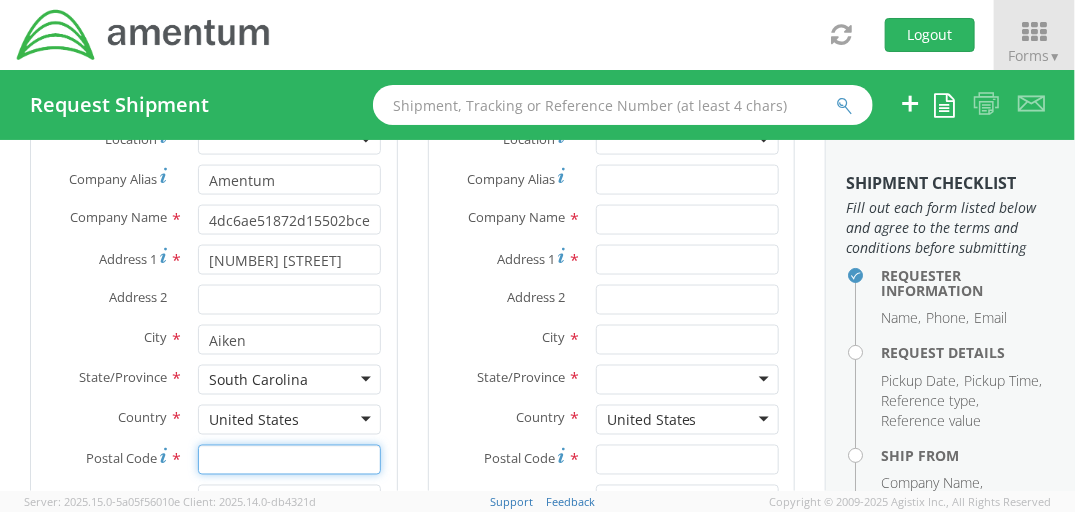 click on "Postal Code        *" at bounding box center (289, 460) 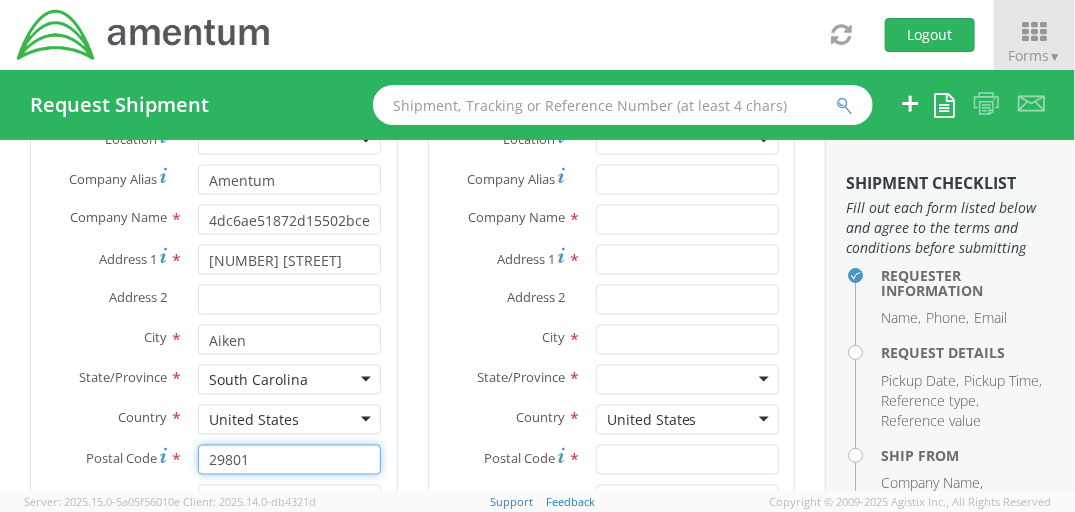 type on "29801" 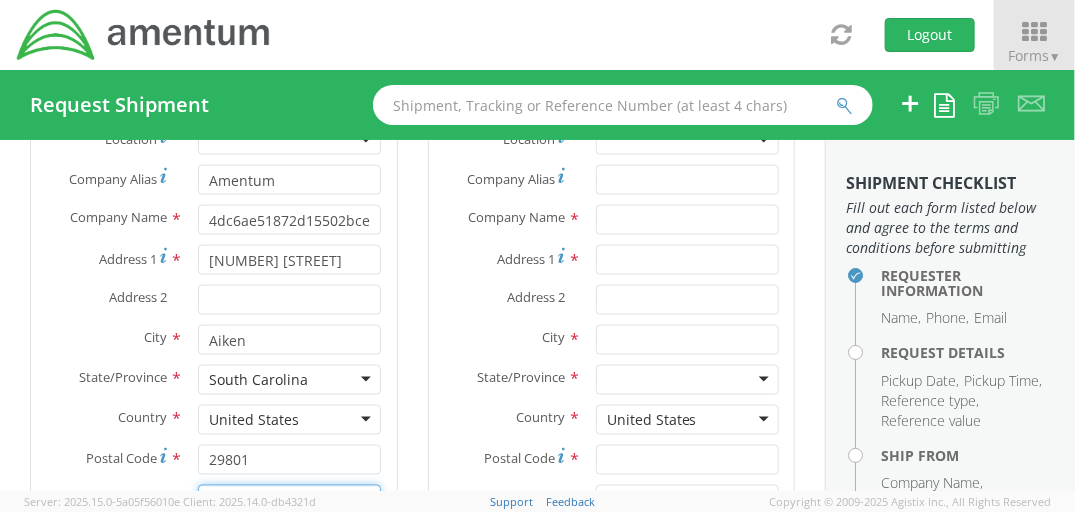 scroll, scrollTop: 1019, scrollLeft: 0, axis: vertical 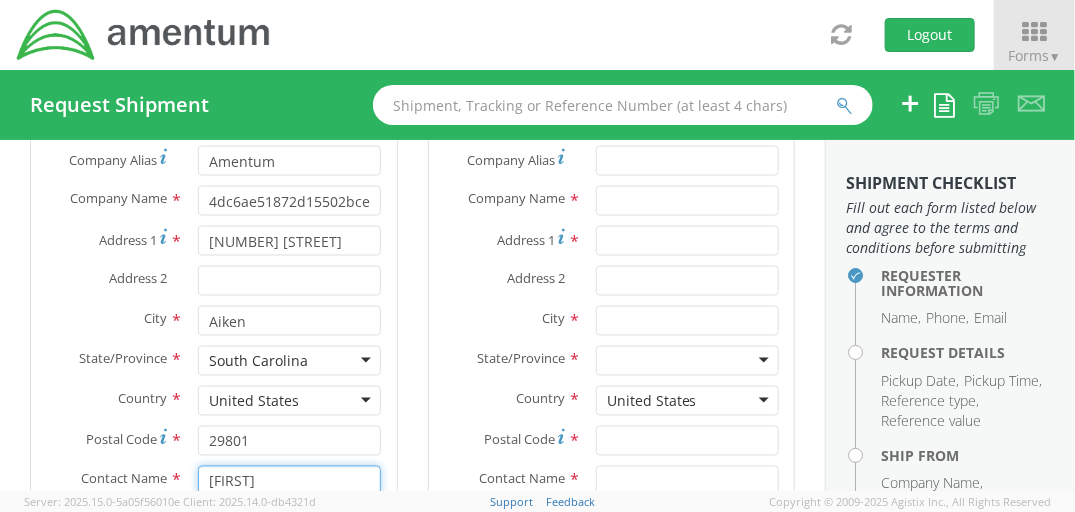 type on "[FIRST]" 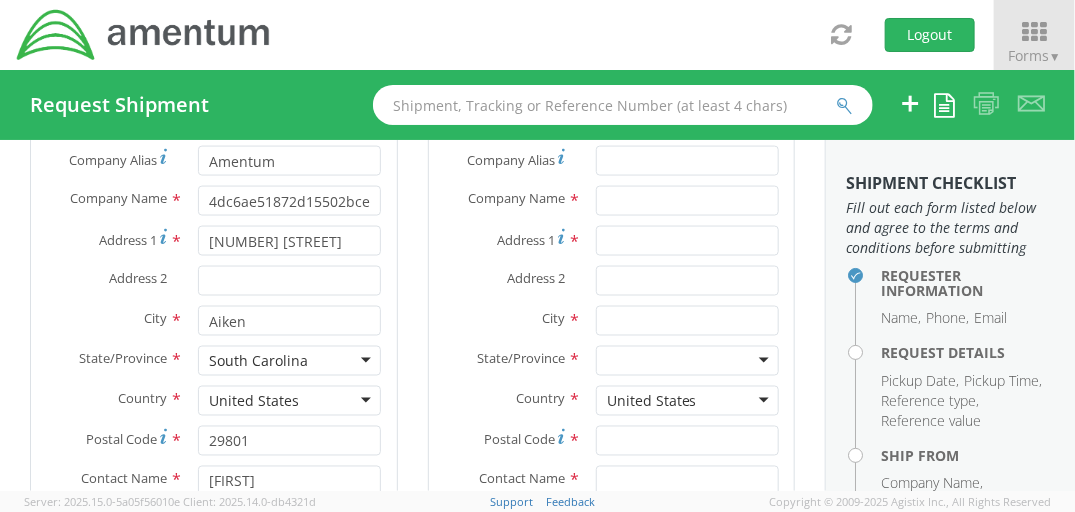 type on "[PHONE]" 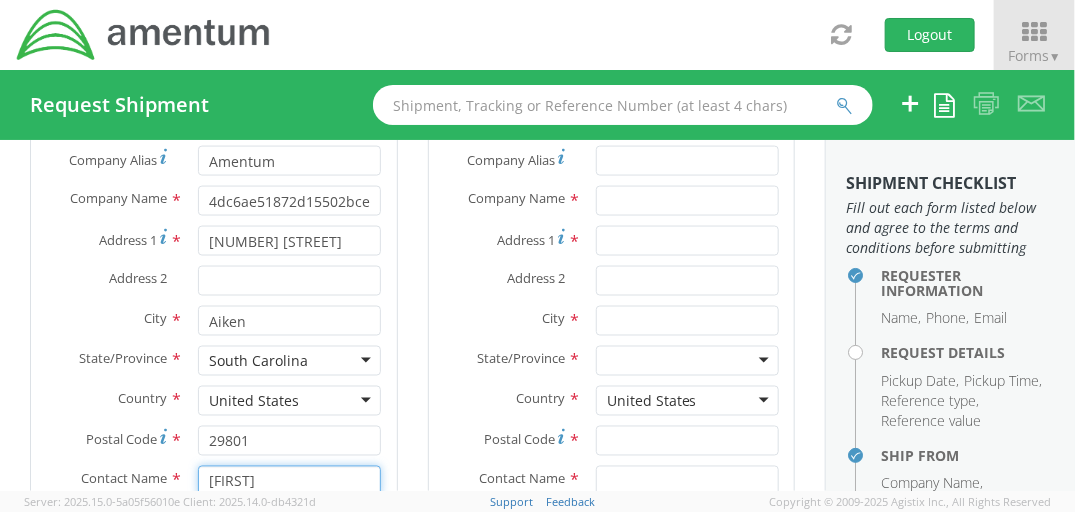 type on "[FIRST] [LAST]" 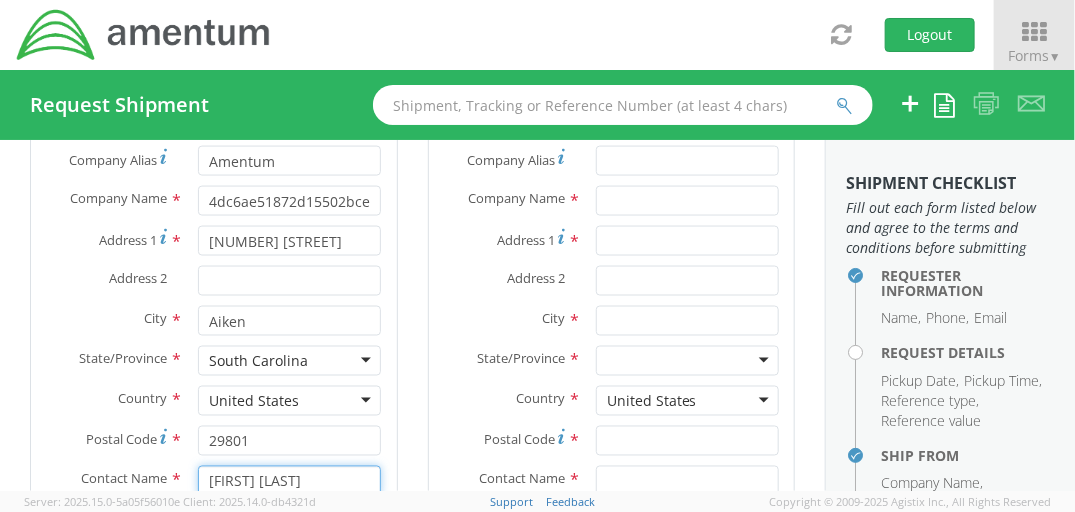 scroll, scrollTop: 1301, scrollLeft: 0, axis: vertical 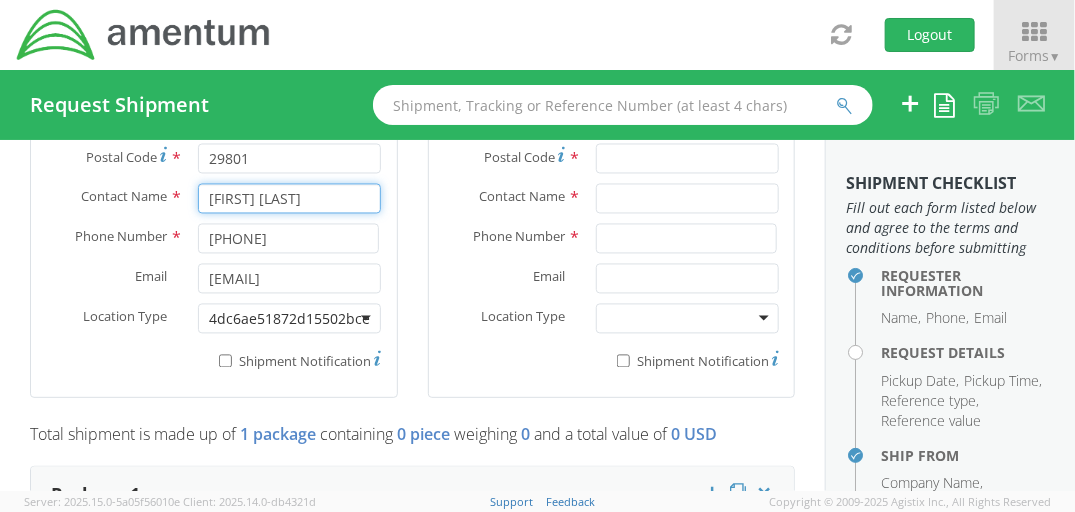 click at bounding box center (289, 319) 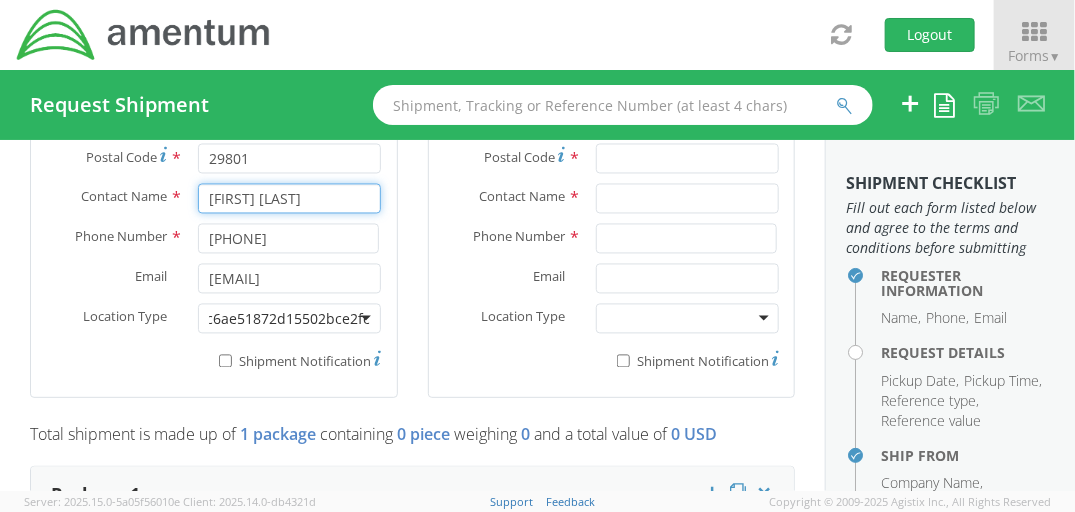 scroll, scrollTop: 0, scrollLeft: 0, axis: both 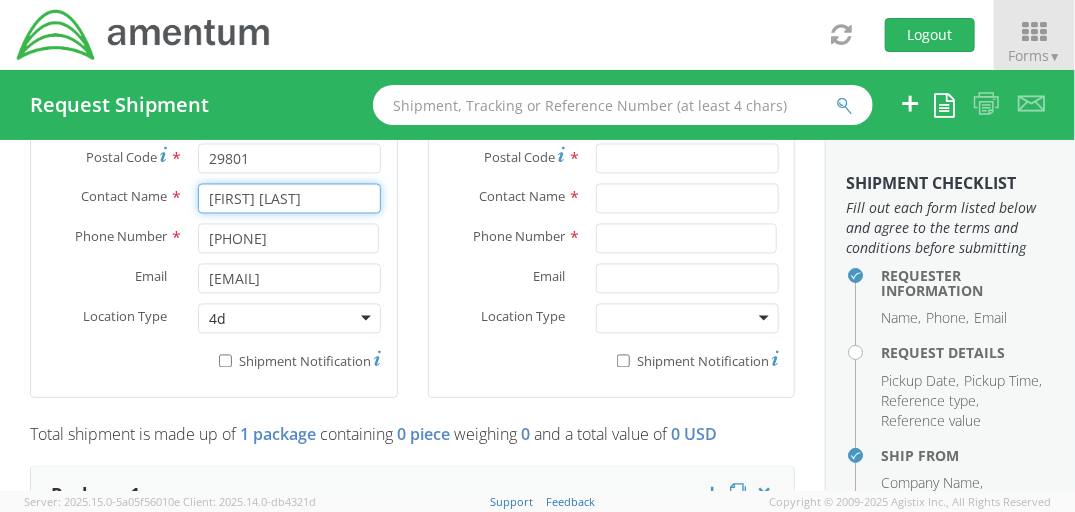 type on "4" 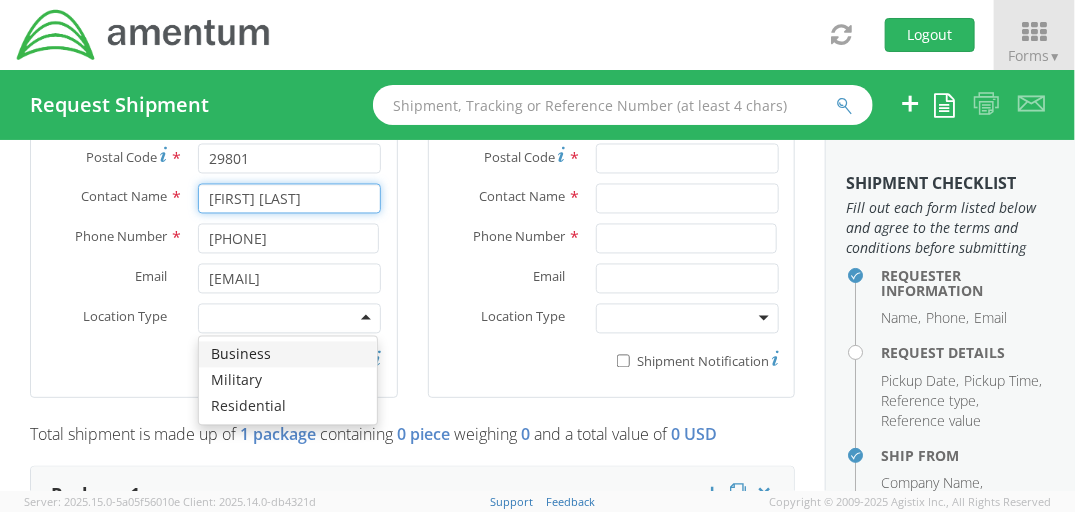 type 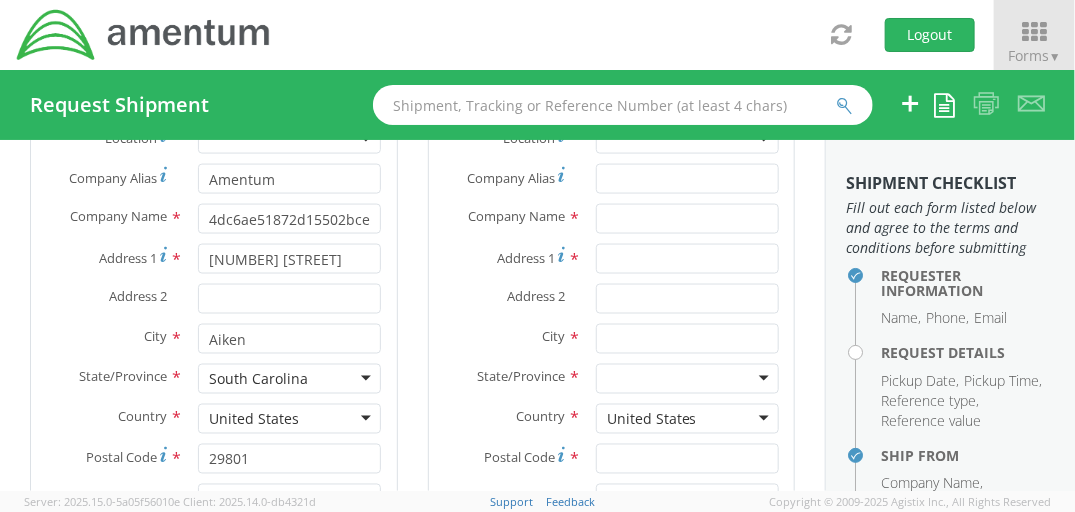 scroll, scrollTop: 901, scrollLeft: 0, axis: vertical 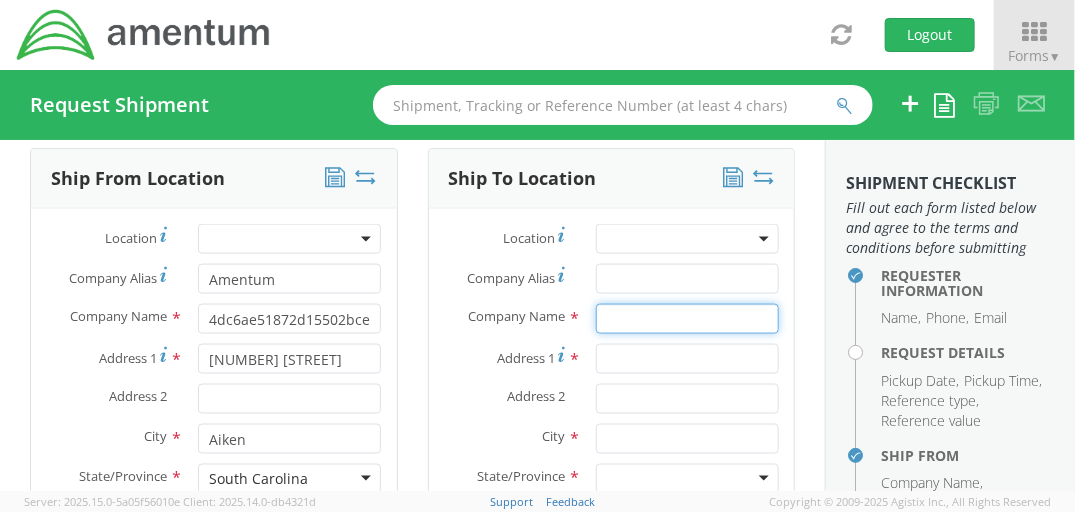 click at bounding box center [687, 319] 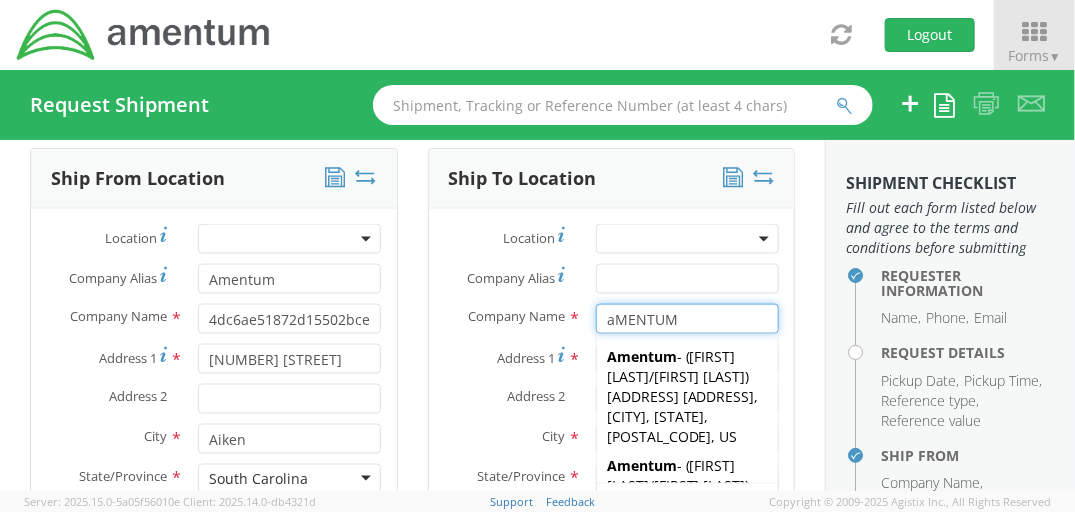 click on "aMENTUM" at bounding box center (687, 319) 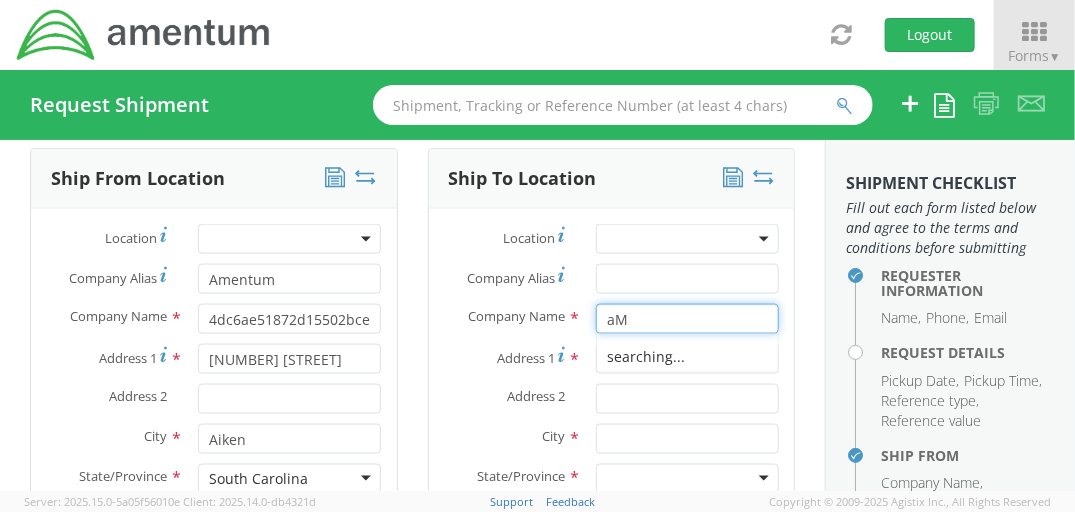 type on "a" 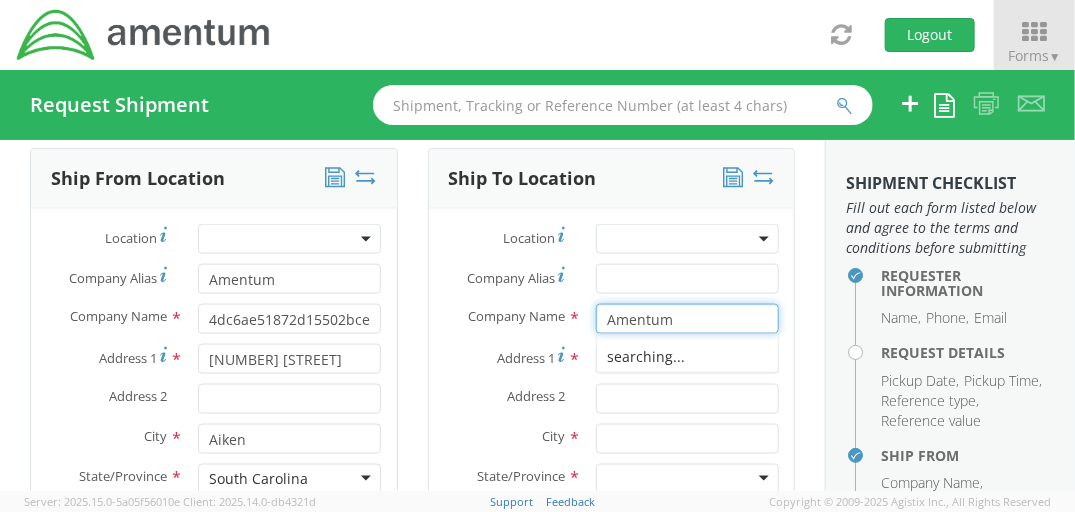 type on "Amentum" 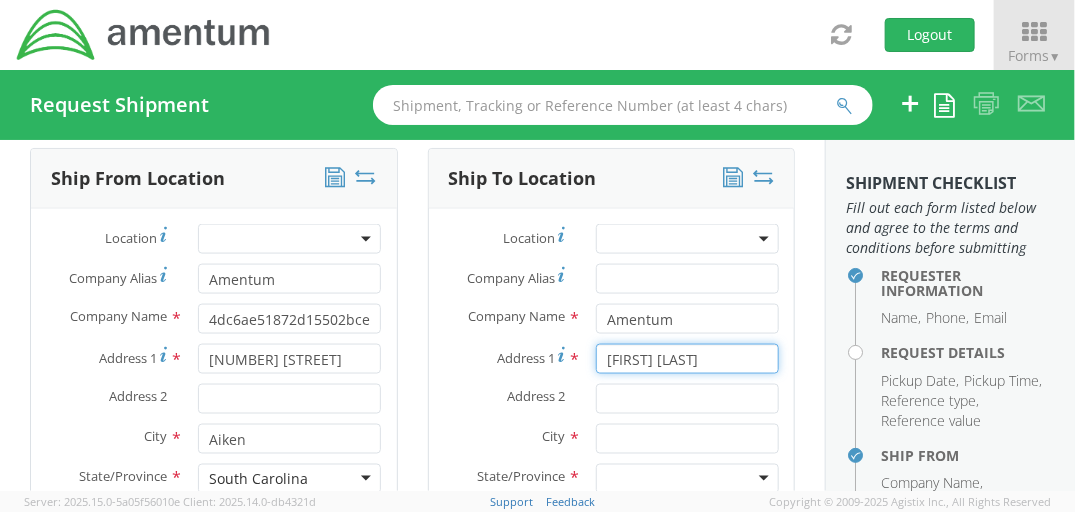 type on "[FIRST] [LAST]" 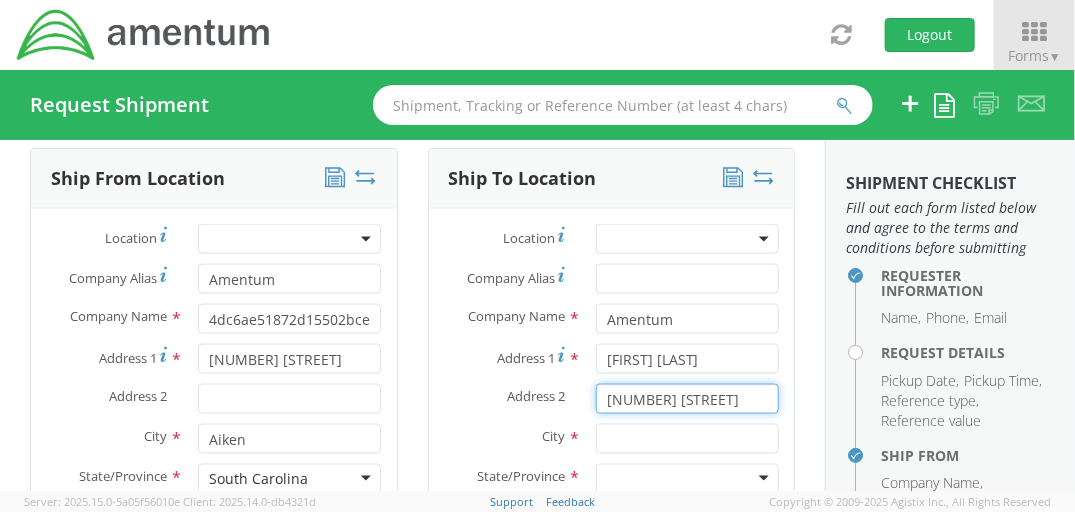 type on "[NUMBER] [STREET]" 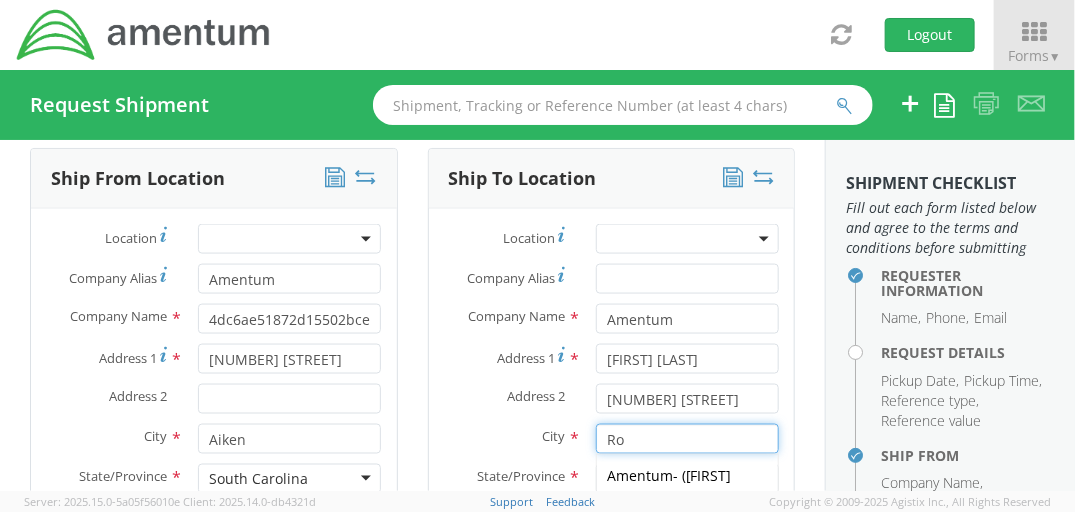 type on "Rock Hill" 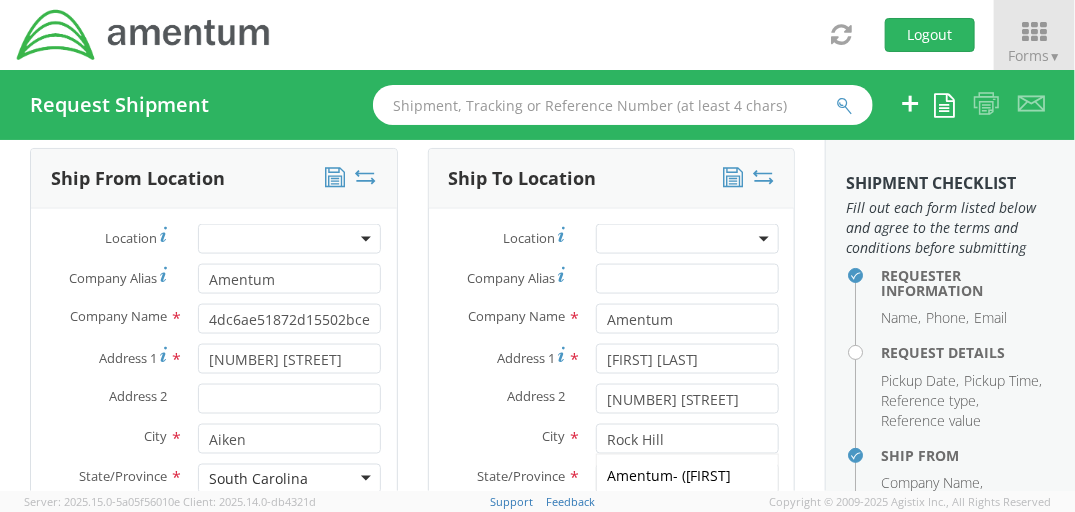 type on "[POSTAL_CODE]" 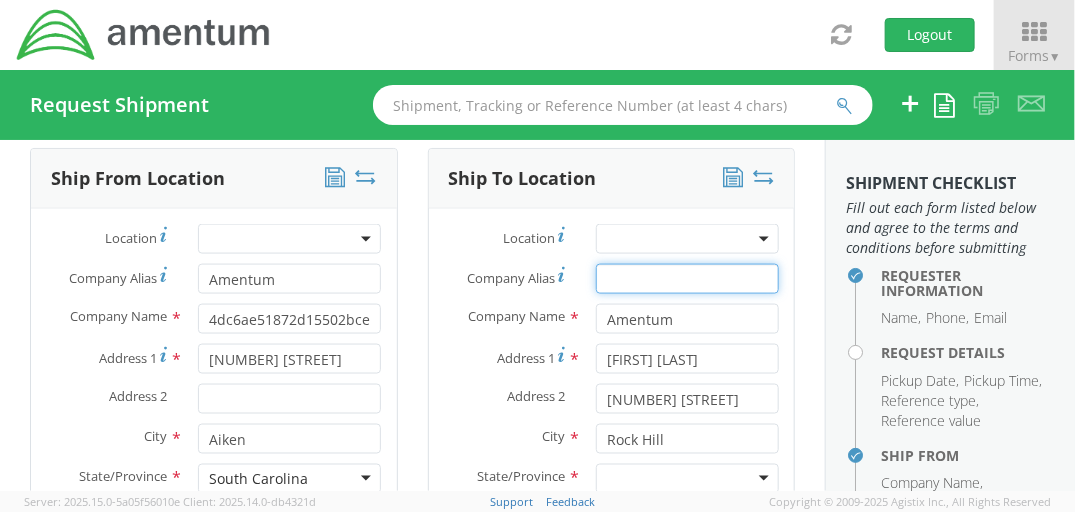 type on "4dc6ae51872d15502bce2fc5dabb352e" 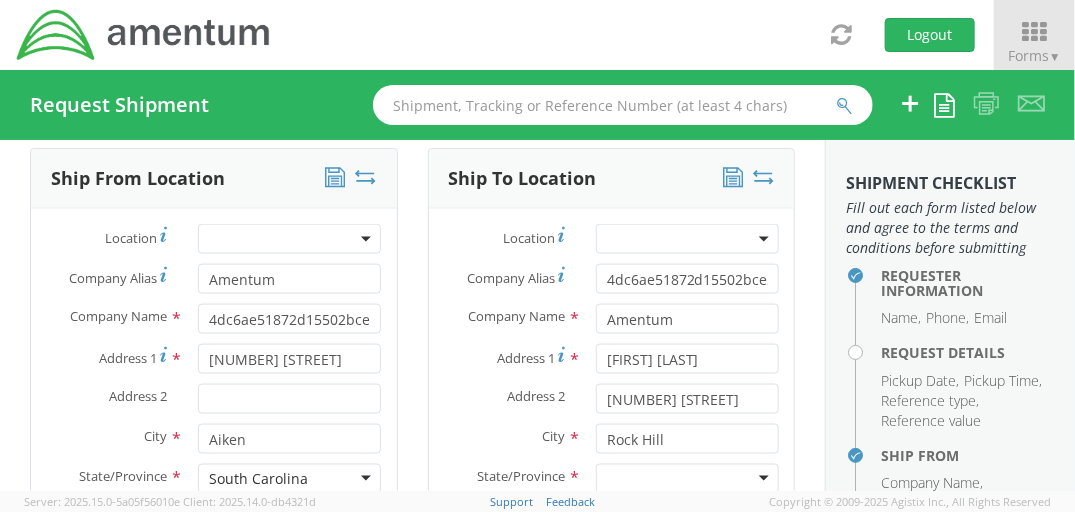 type on "[PHONE]" 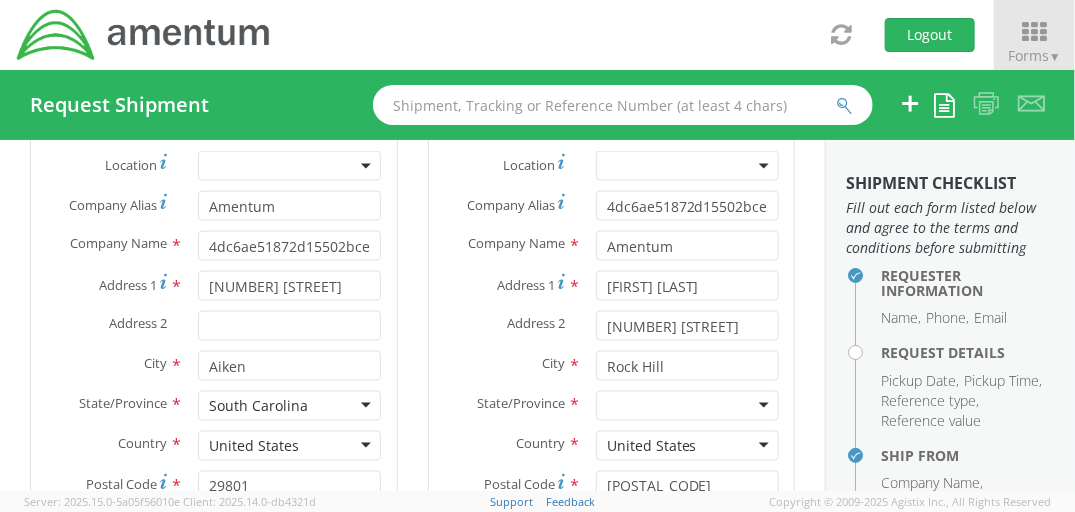 scroll, scrollTop: 1001, scrollLeft: 0, axis: vertical 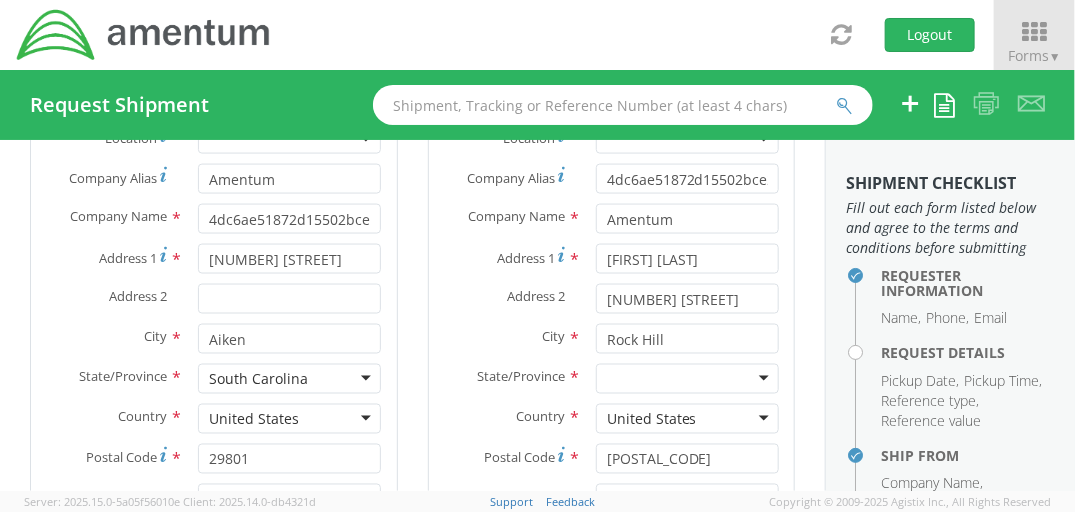 click at bounding box center [687, 379] 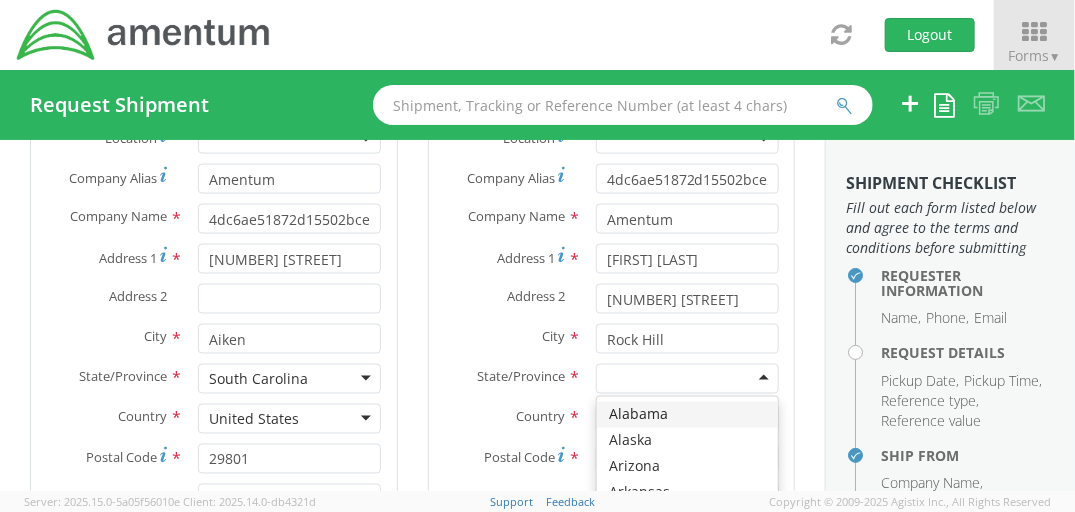 type on "s" 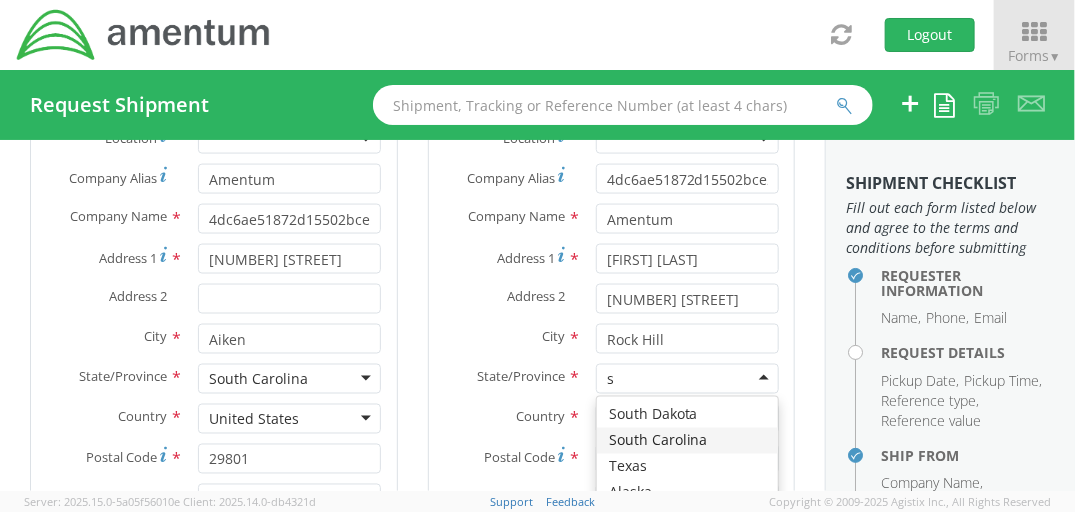 type 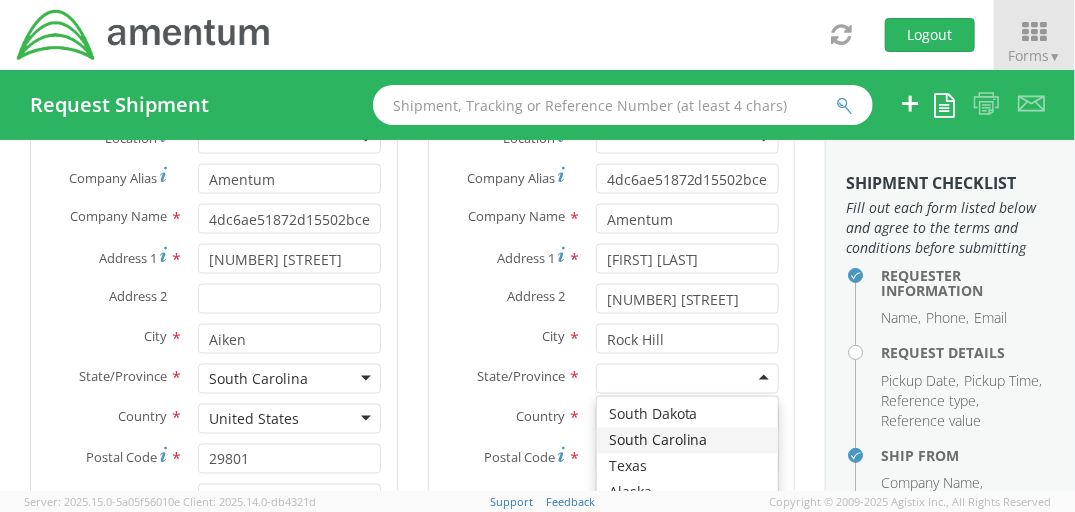 scroll, scrollTop: 0, scrollLeft: 0, axis: both 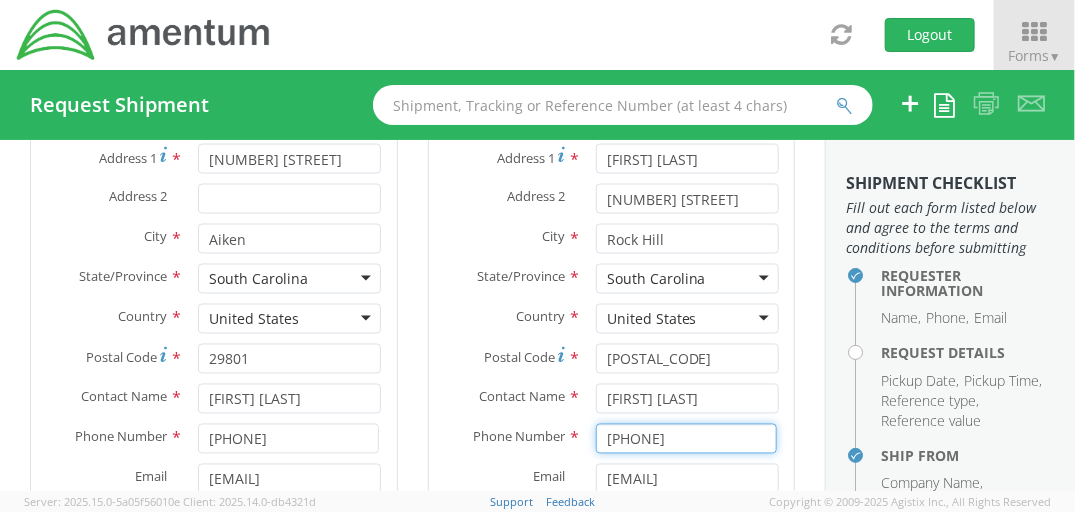click on "[PHONE]" at bounding box center (686, 439) 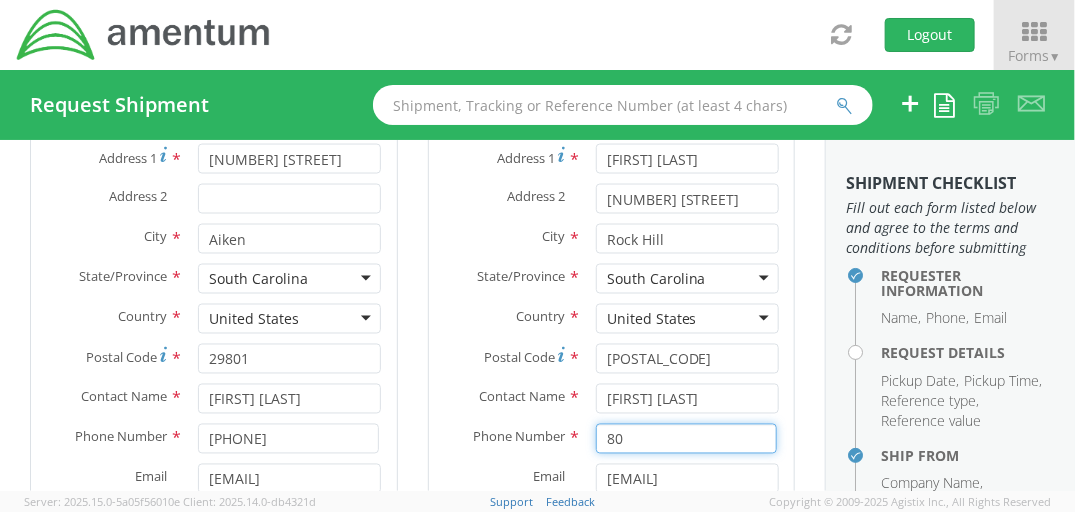 type on "8" 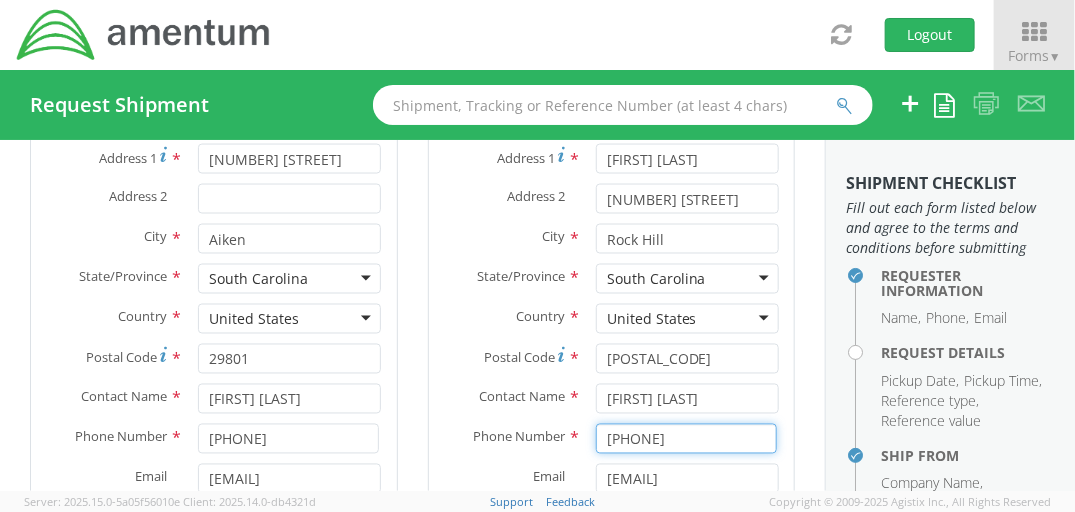 type on "[PHONE]" 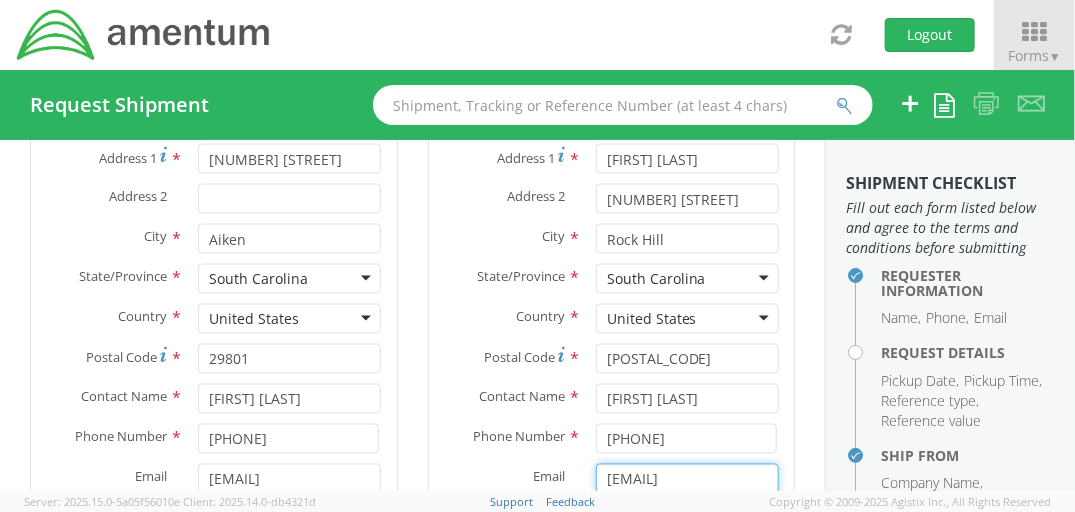 click on "[EMAIL]" at bounding box center (687, 479) 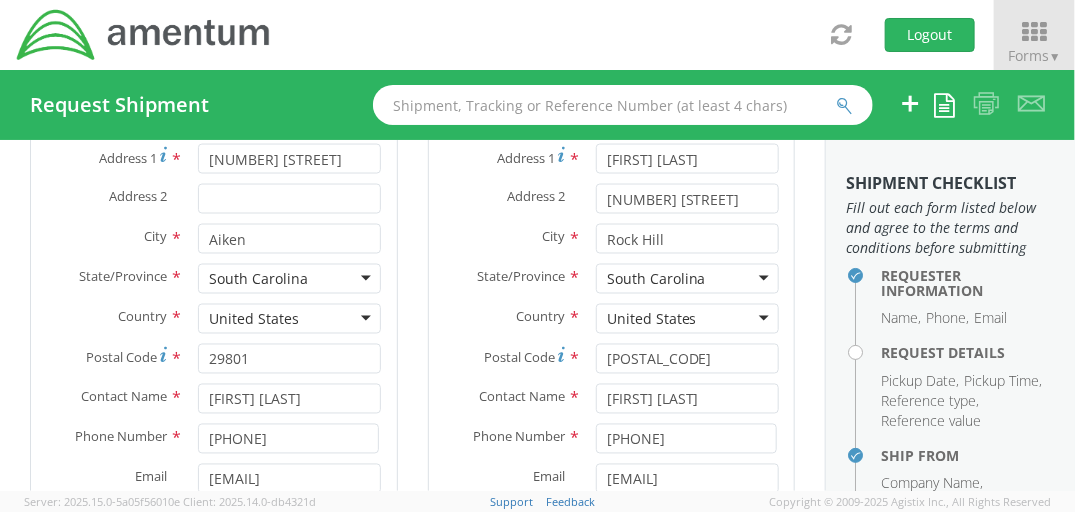 click on "Ship To Location                               Location        *                                                             Company Alias        *                                                           Company Name        *           Amentum Amentum Amentum  - ( [FIRST] [LAST] )  [ADDRESS] [ADDRESS], [CITY], [STATE], [POSTAL_CODE], US Amentum  - ( [FIRST] [LAST] )  [ADDRESS] [ADDRESS], [CITY], [STATE], [POSTAL_CODE], US Amentum  - ( [FIRST] [LAST] )  [ADDRESS] [ADDRESS], [CITY], [STATE], [POSTAL_CODE], US Amentum  - ( [FIRST] [LAST] )  [ADDRESS] [ADDRESS], [CITY], [STATE], [POSTAL_CODE], US Amentum  - ( [FIRST] [LAST] )  [ADDRESS] [CITY], [STATE], [POSTAL_CODE], US Amentum  - ( )  Amentum" at bounding box center (612, 285) 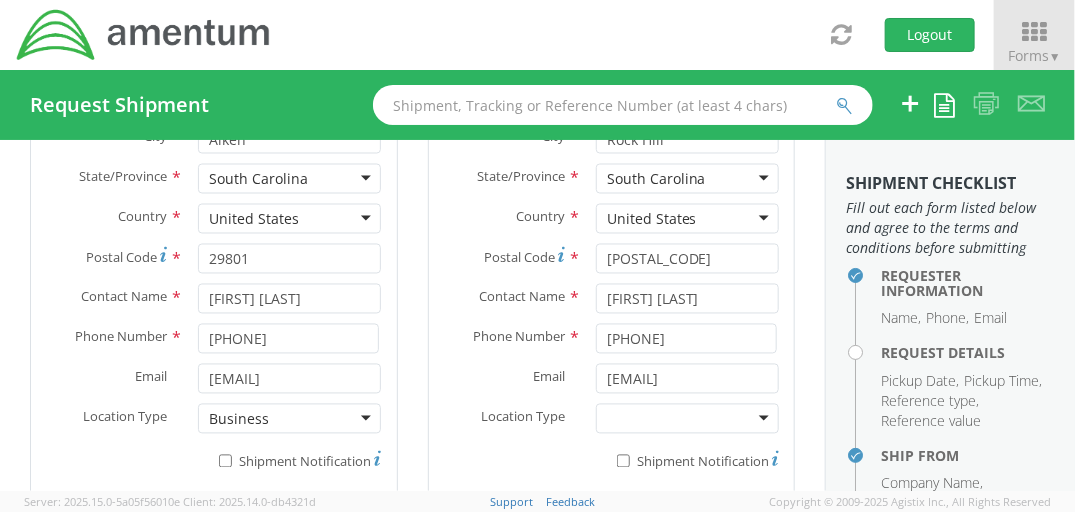 click at bounding box center (687, 419) 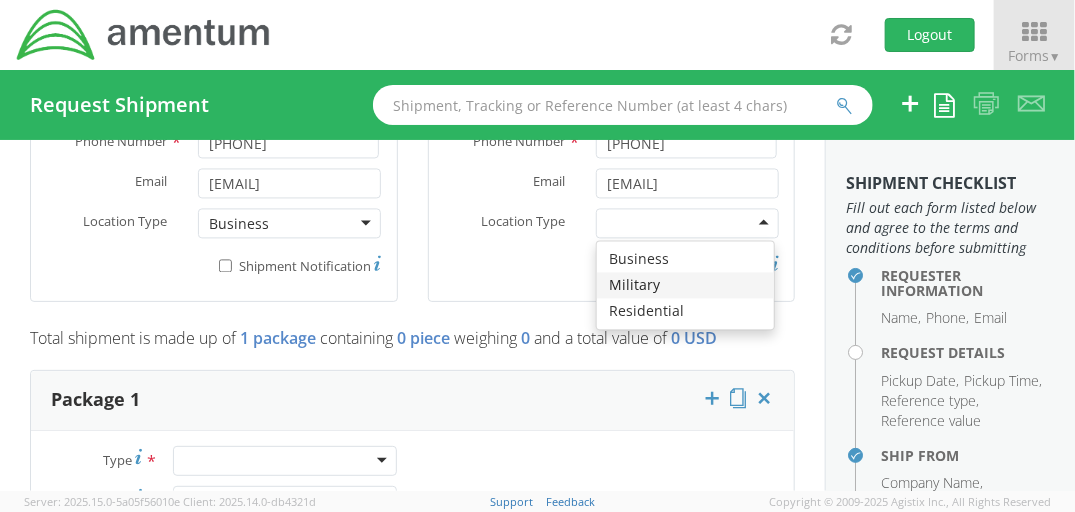 scroll, scrollTop: 1401, scrollLeft: 0, axis: vertical 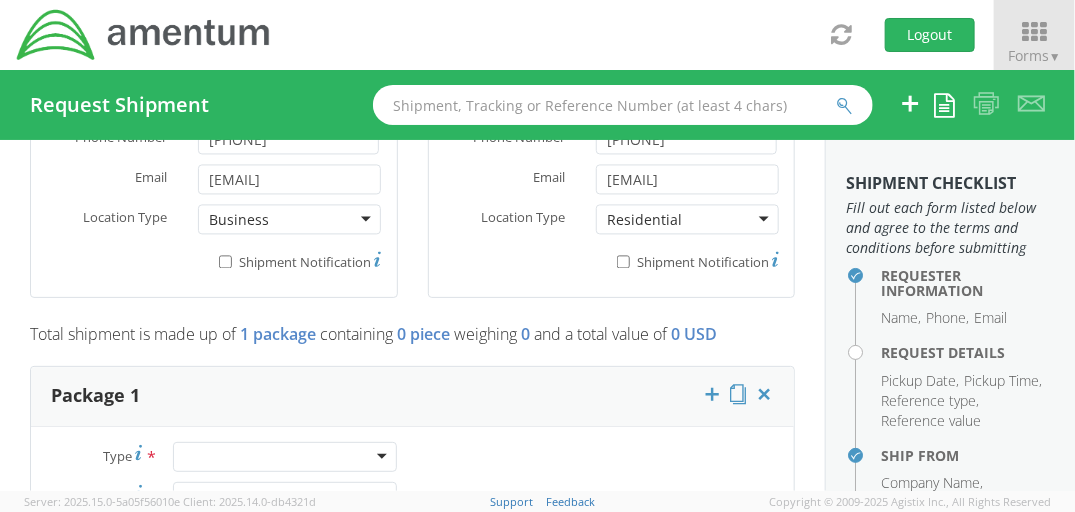 click on "Total shipment is made up of   1 package  containing   0 piece  weighing 0   and a total value of 0 USD" at bounding box center (412, 339) 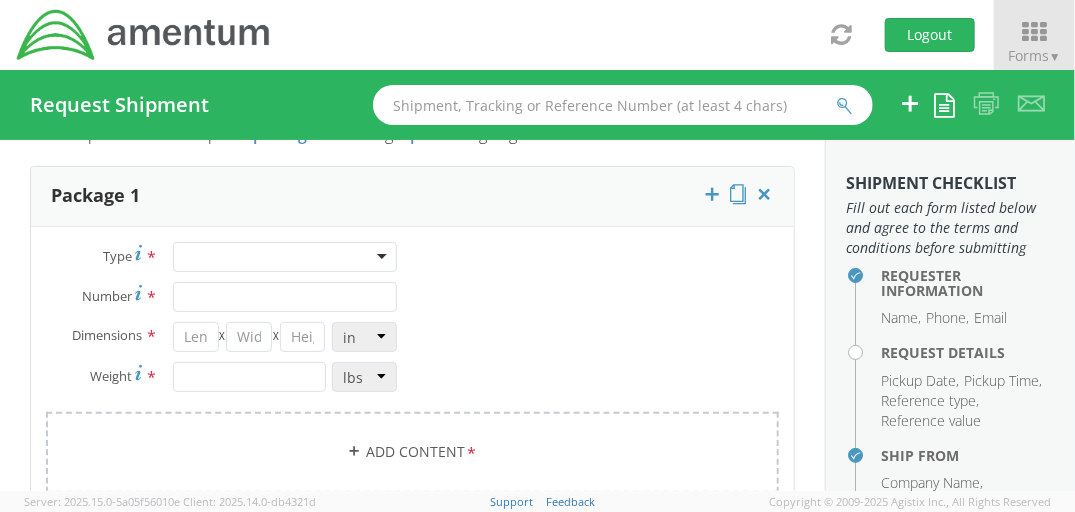 scroll, scrollTop: 1501, scrollLeft: 0, axis: vertical 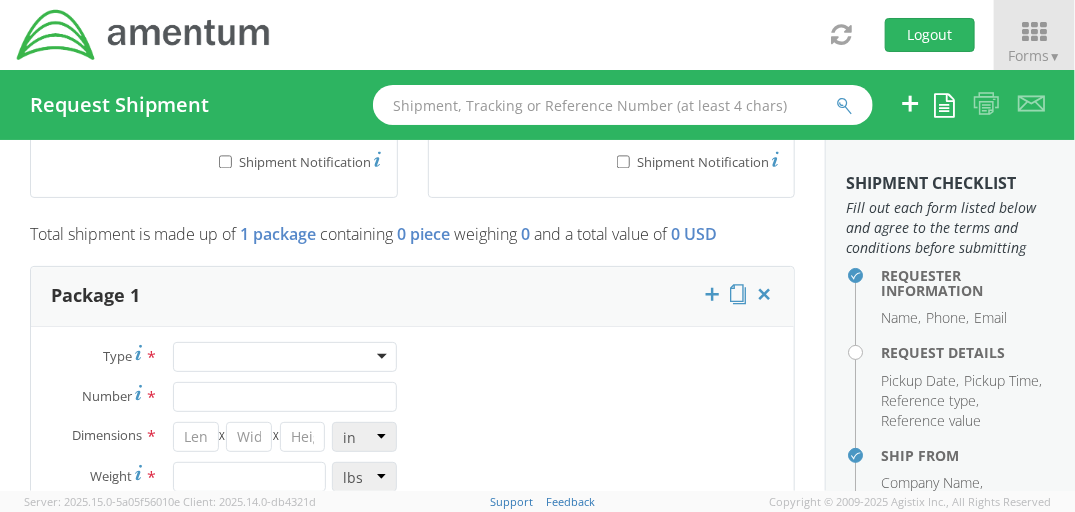 click at bounding box center [285, 357] 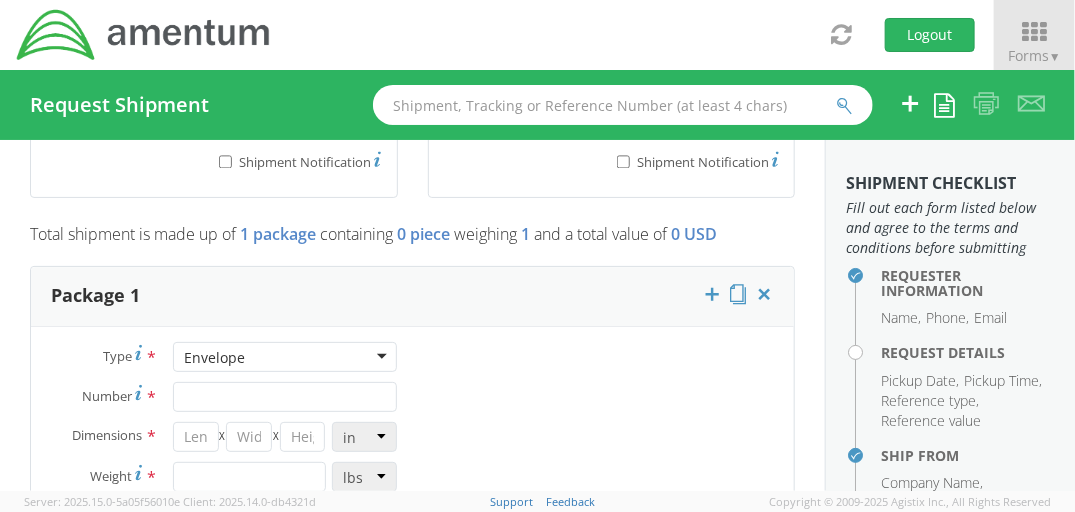 type on "1" 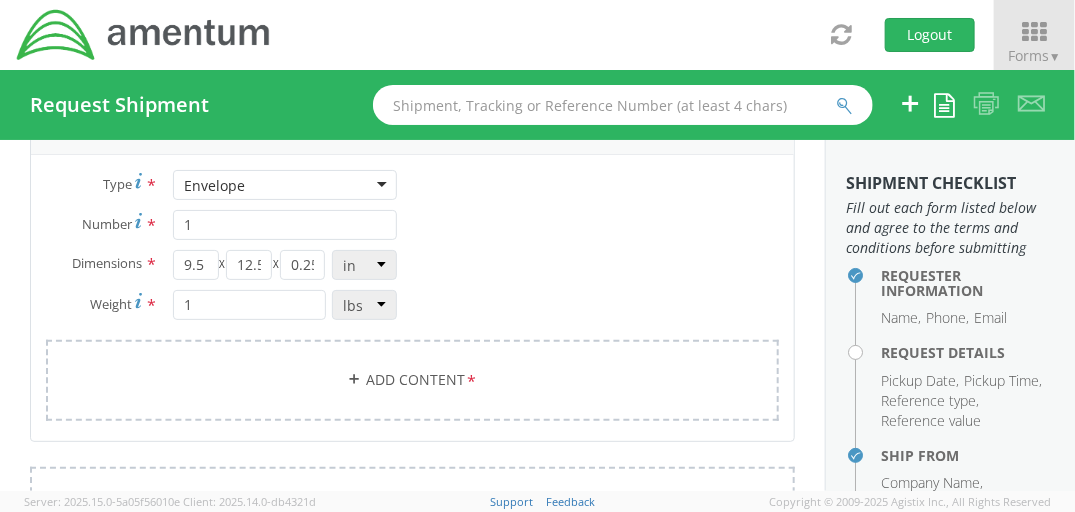 scroll, scrollTop: 1701, scrollLeft: 0, axis: vertical 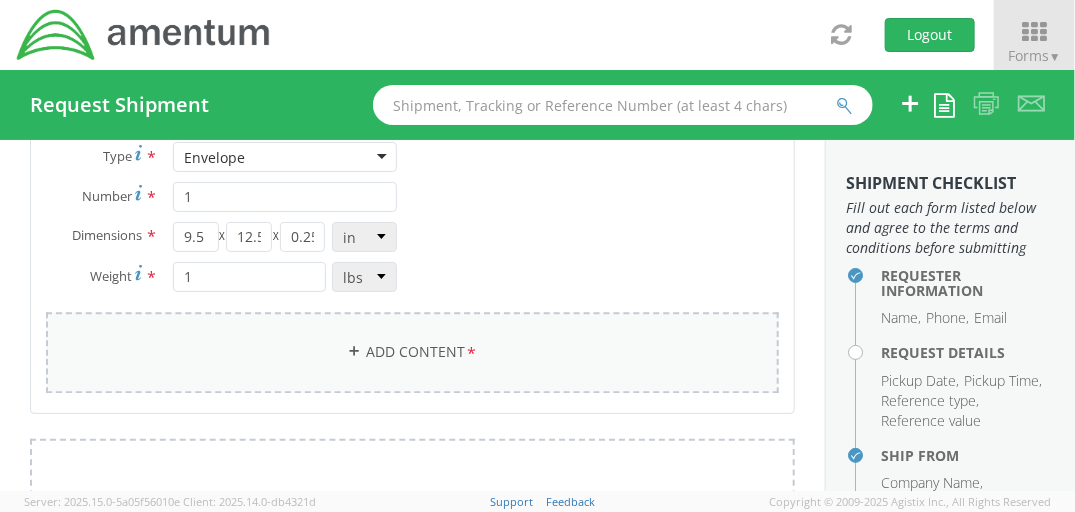 click on "Add Content  *" at bounding box center (412, 352) 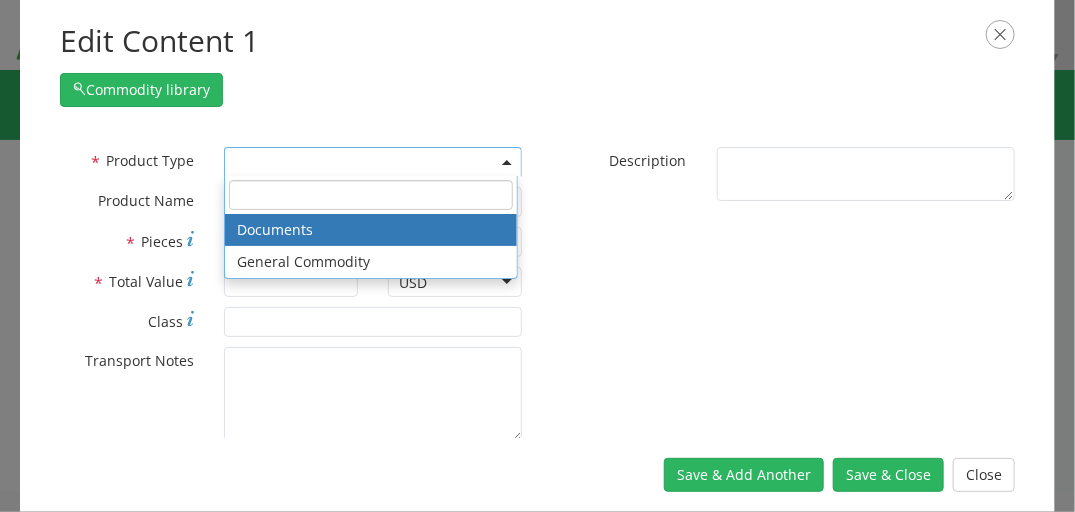click at bounding box center (373, 162) 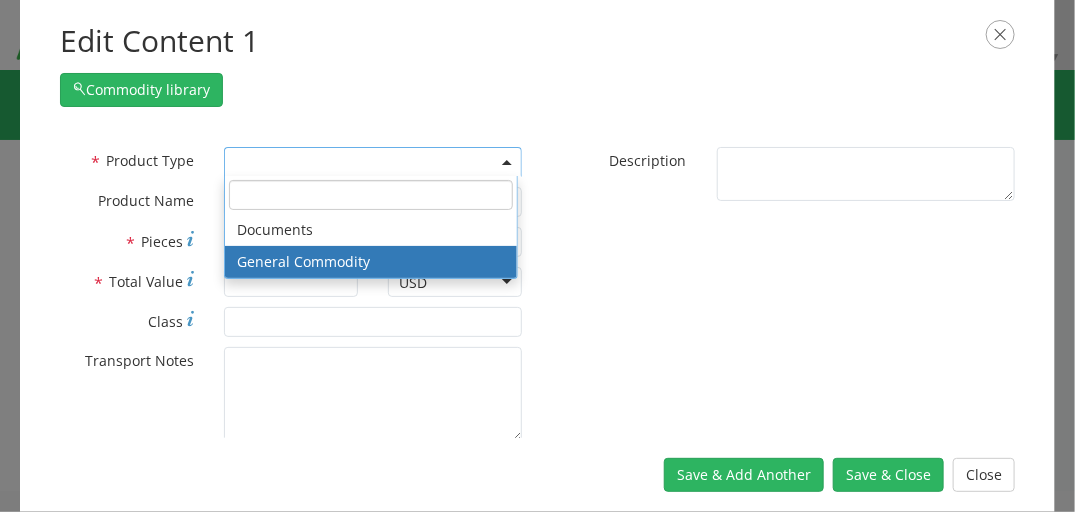 select on "COMMODITY" 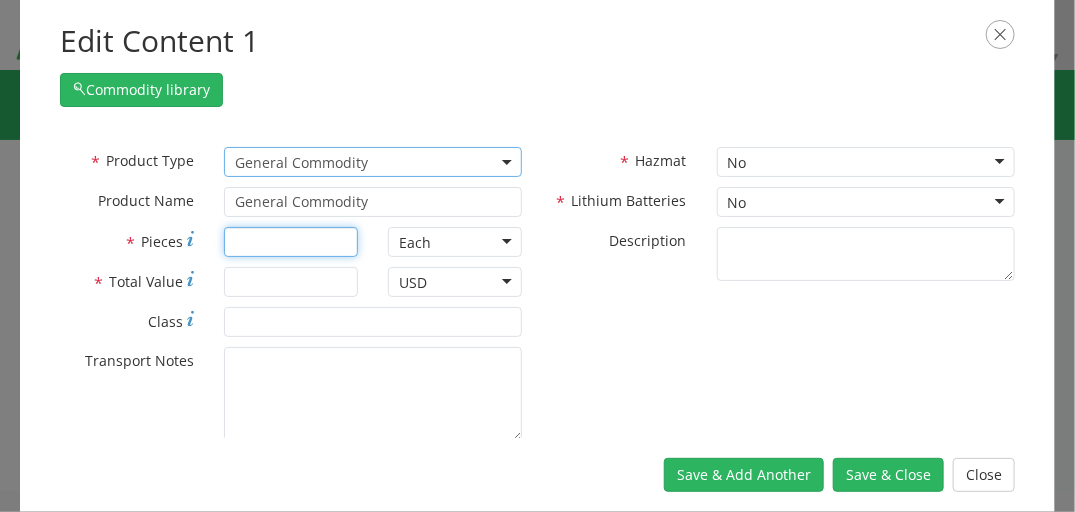 click on "*   Pieces" at bounding box center [291, 242] 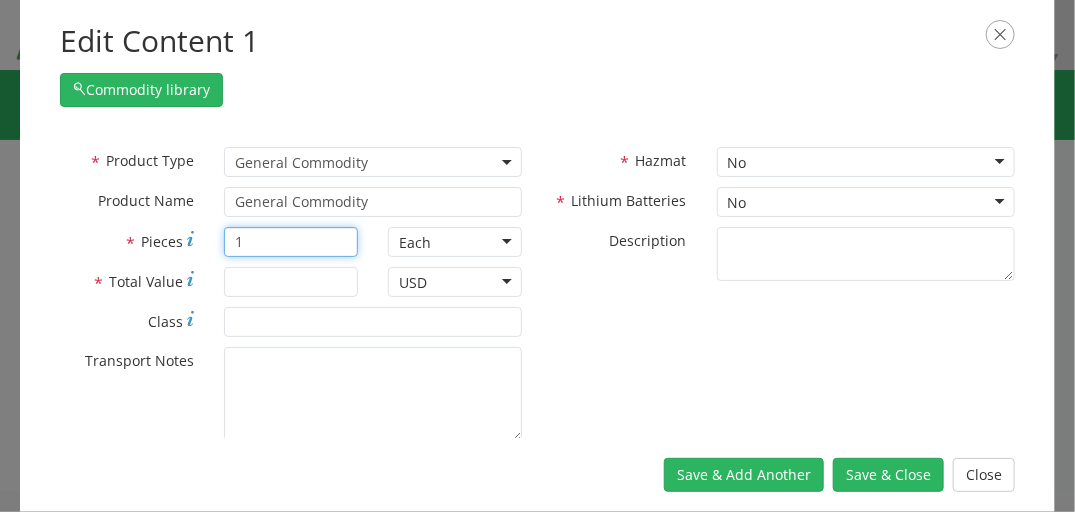 type on "1" 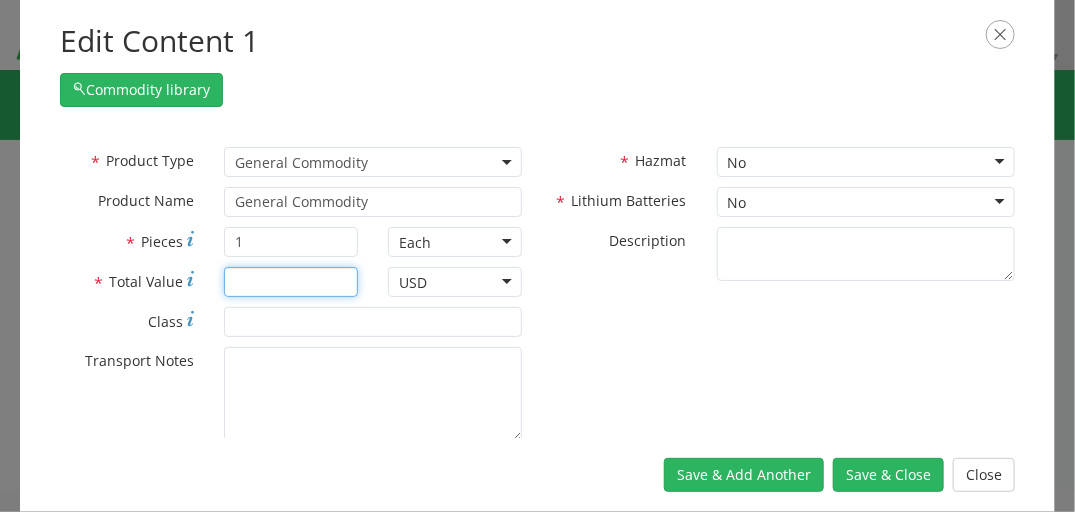 click on "*   Total Value" at bounding box center [291, 282] 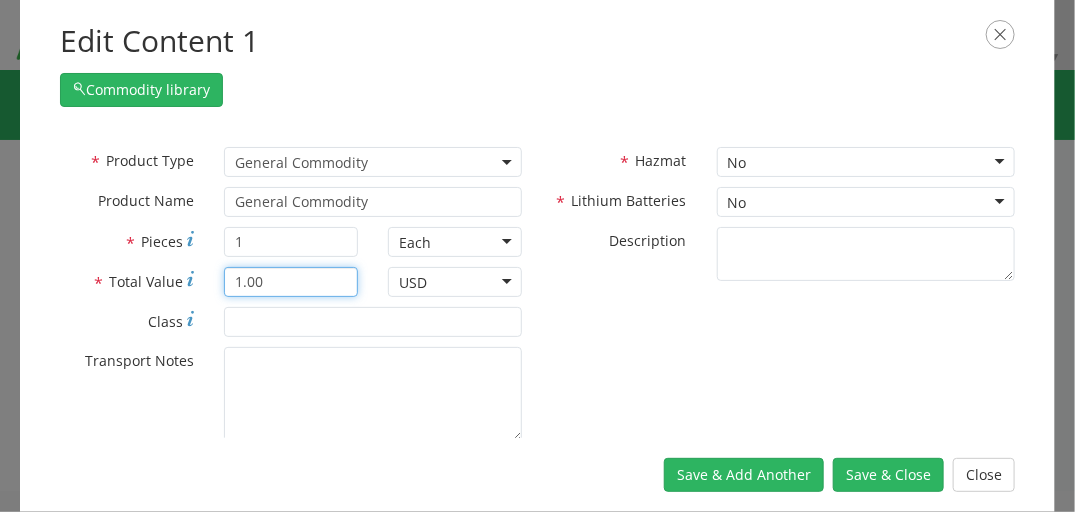 type on "1.00" 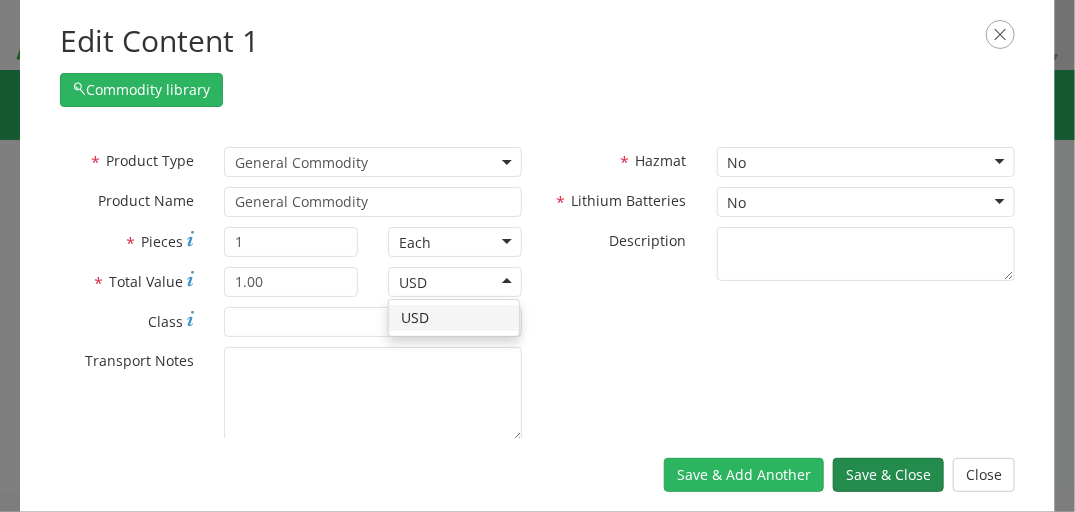 click on "Save & Close" at bounding box center [888, 475] 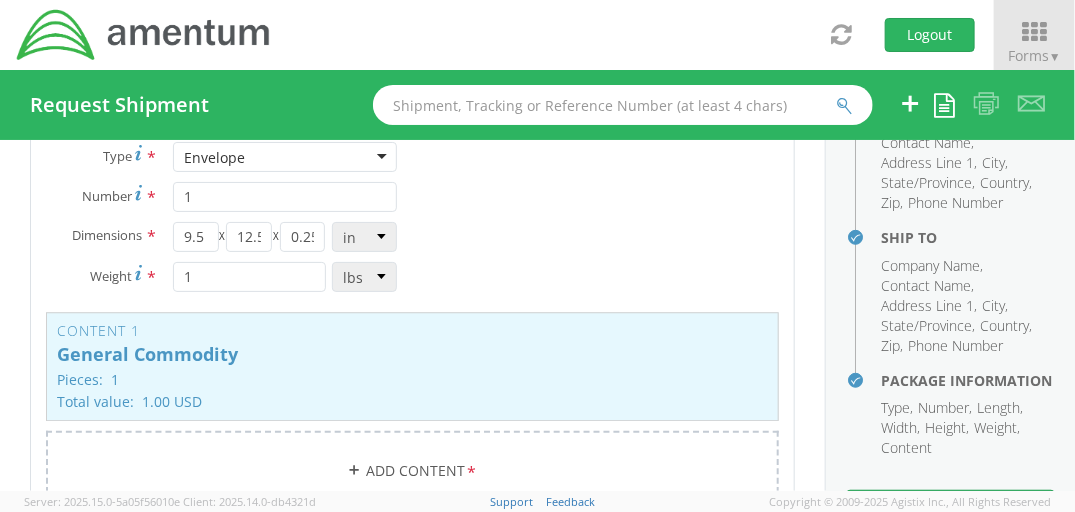 scroll, scrollTop: 466, scrollLeft: 0, axis: vertical 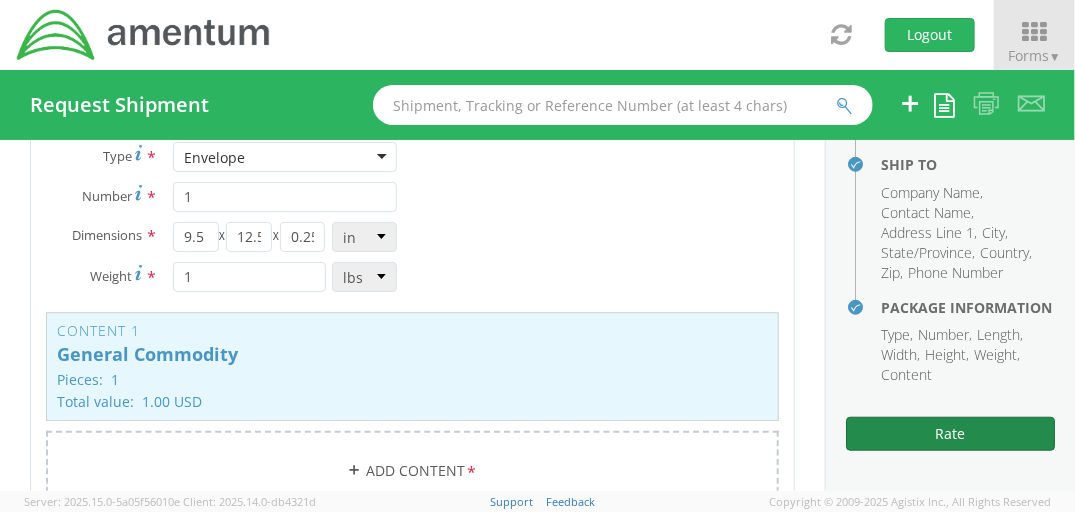 click on "Rate" at bounding box center [950, 434] 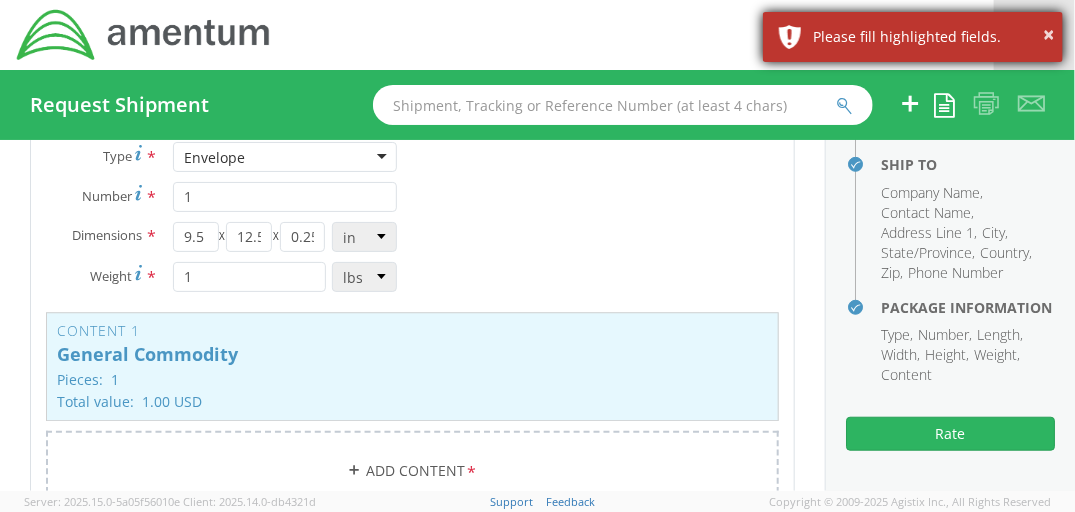 click on "Please fill highlighted fields." at bounding box center (930, 37) 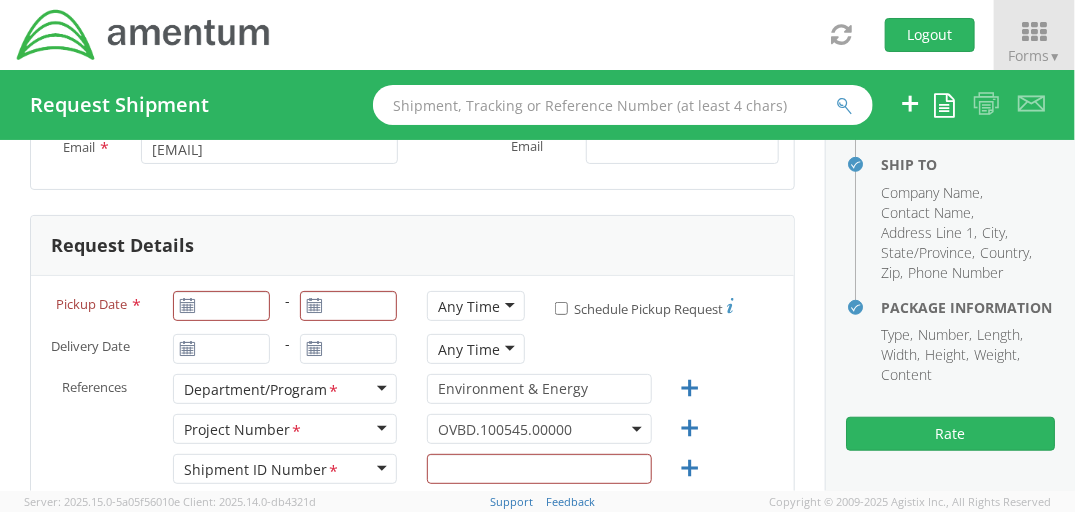 scroll, scrollTop: 300, scrollLeft: 0, axis: vertical 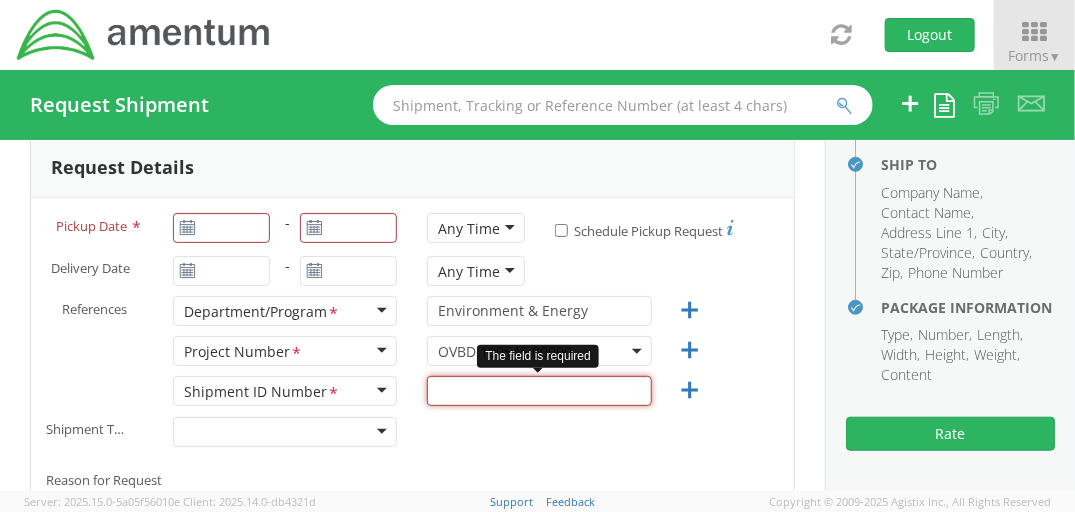 click at bounding box center (539, 391) 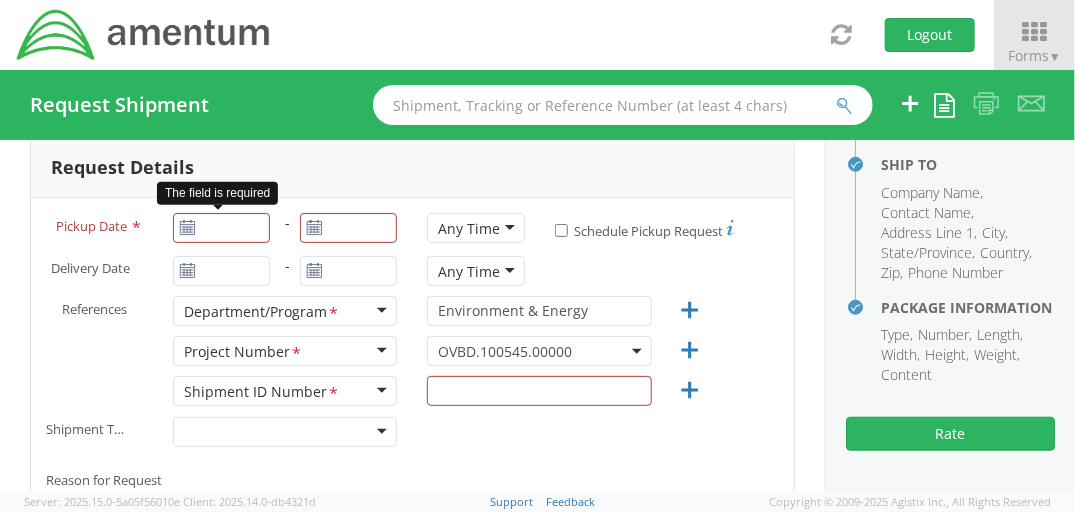 click 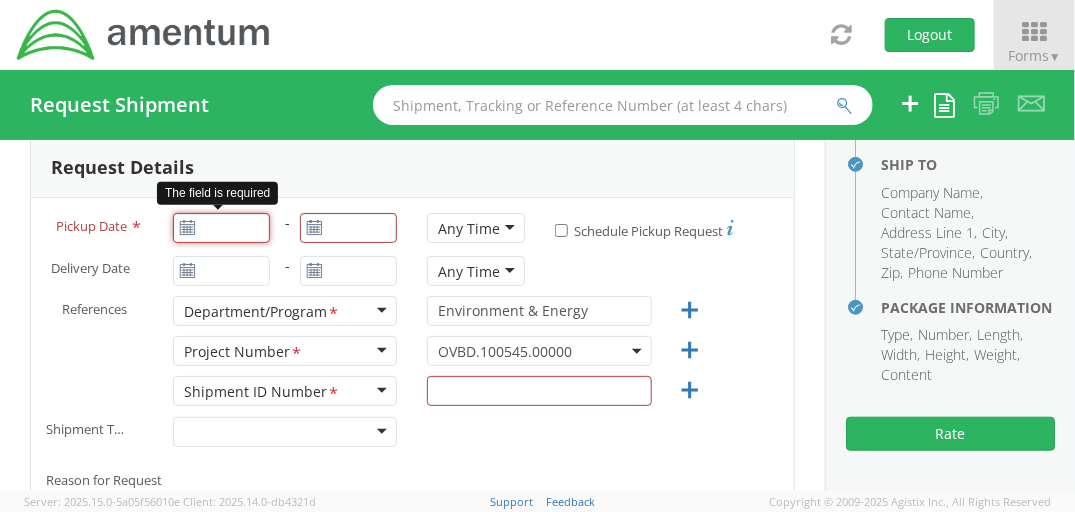 click on "Pickup Date        *" at bounding box center (221, 228) 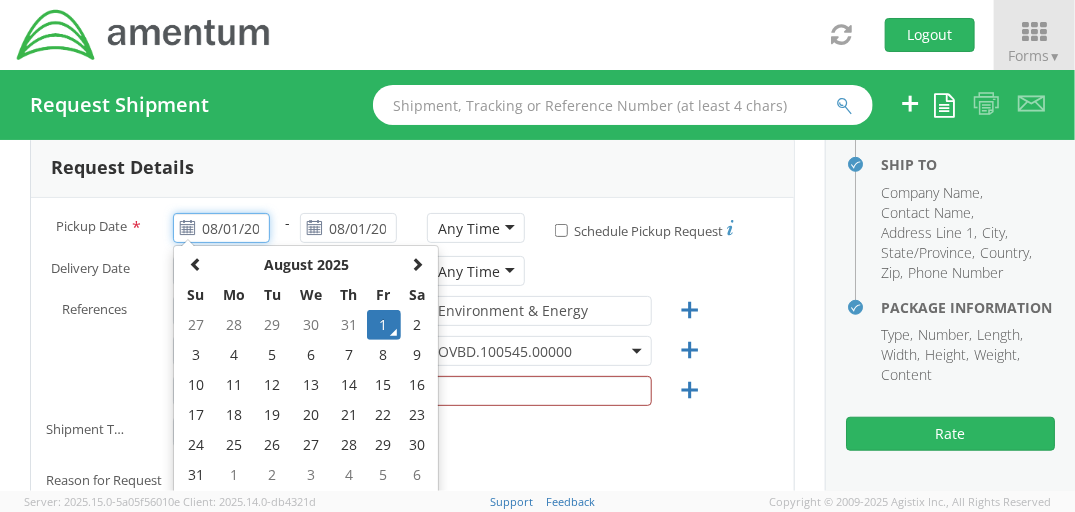 click on "1" at bounding box center [384, 325] 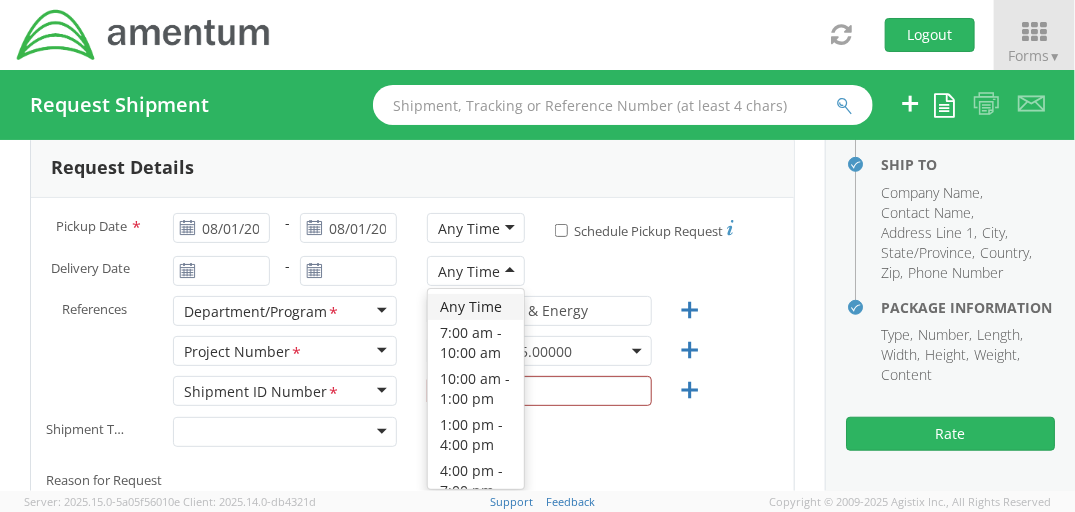 click on "Any Time" at bounding box center [475, 271] 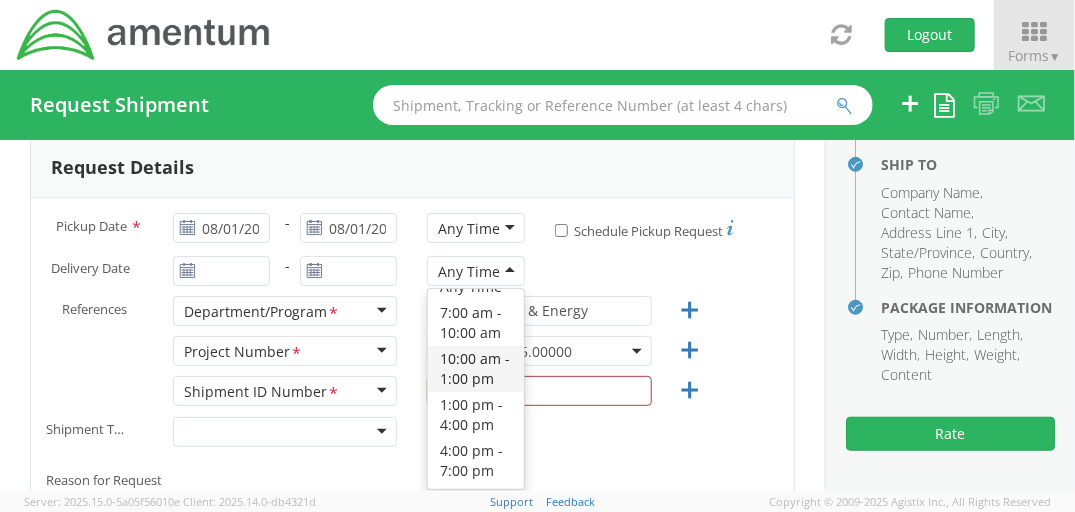 scroll, scrollTop: 19, scrollLeft: 0, axis: vertical 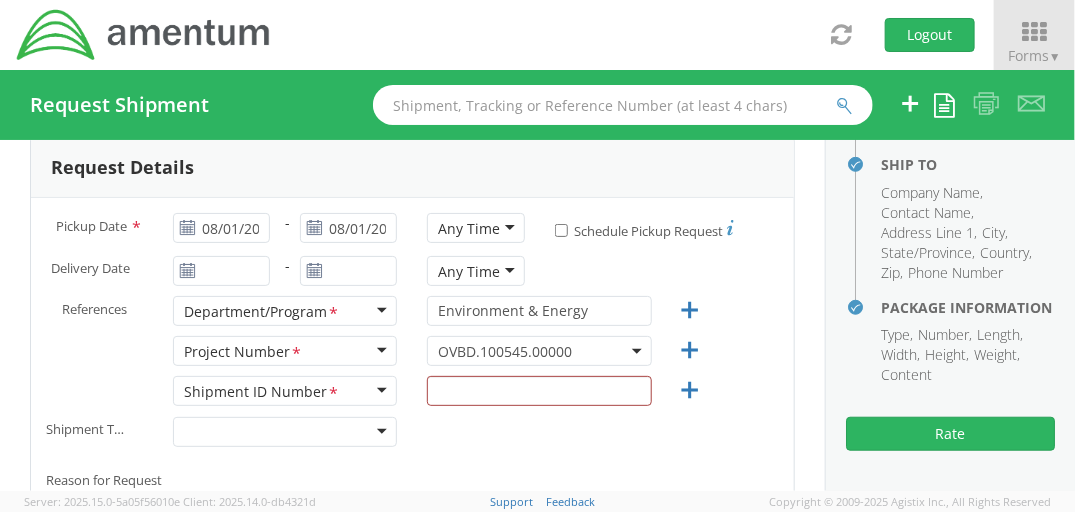 click on "Delivery Date        *" at bounding box center [94, 269] 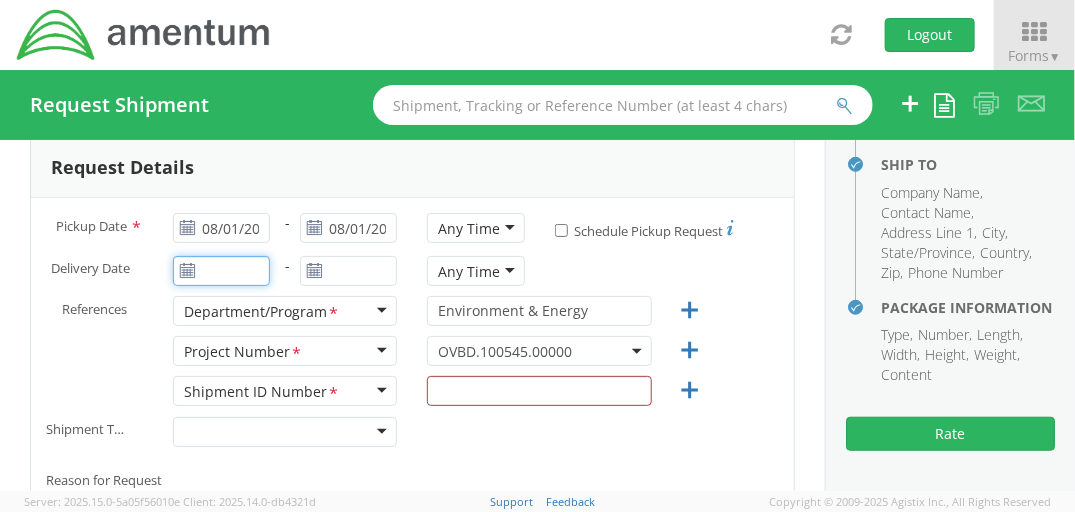 click on "Delivery Date        *" at bounding box center (221, 271) 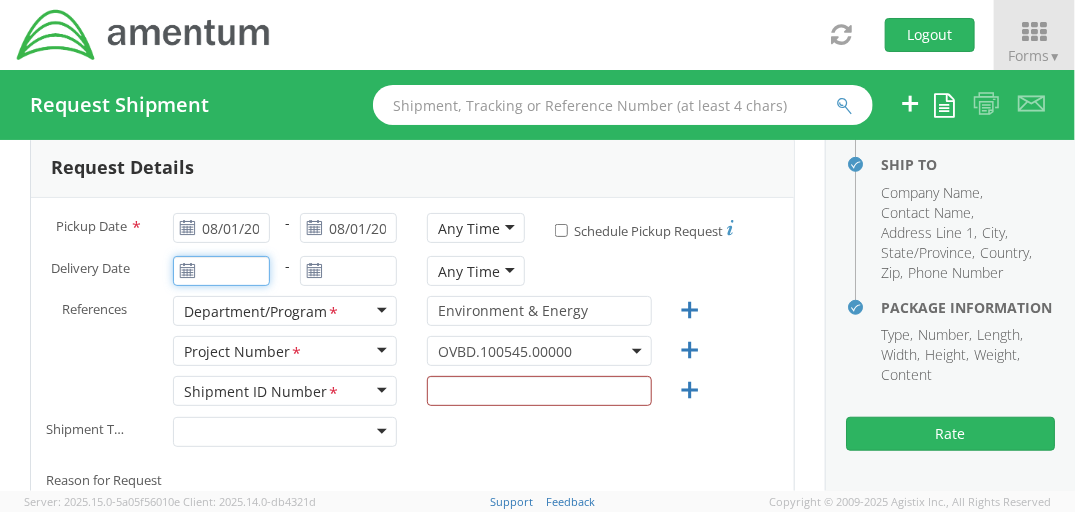 type on "08/01/2025" 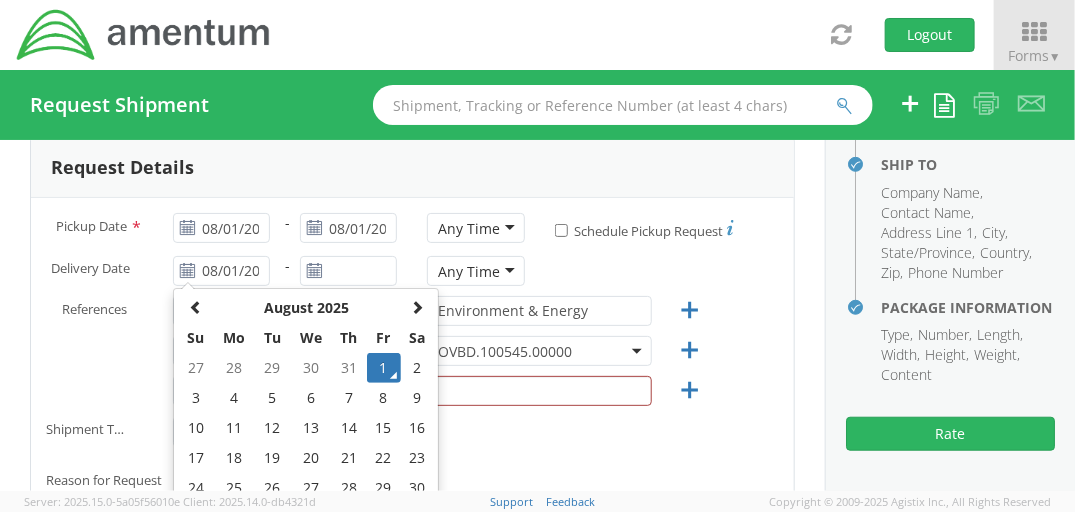 click on "Any Time" at bounding box center [475, 228] 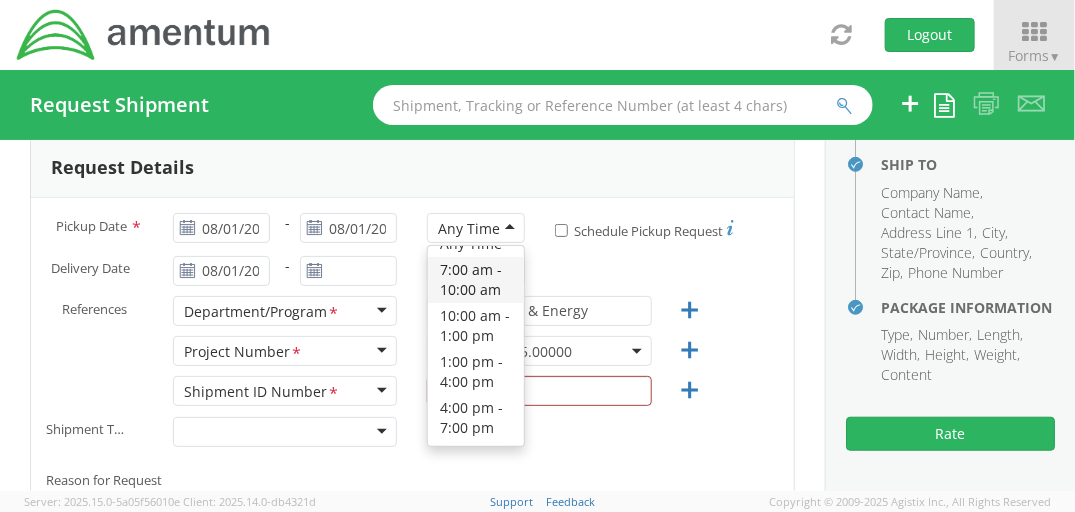 scroll, scrollTop: 100, scrollLeft: 0, axis: vertical 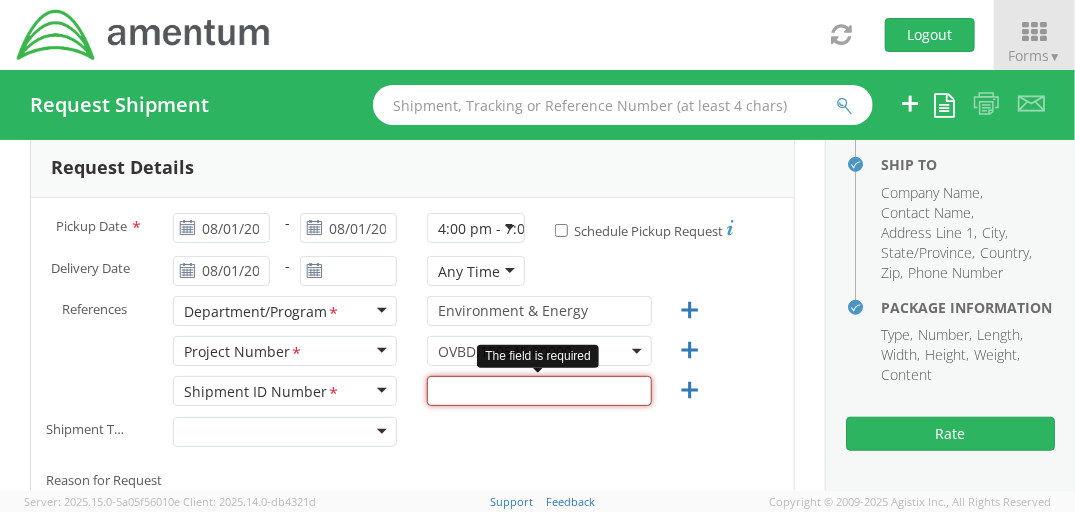 click at bounding box center [539, 391] 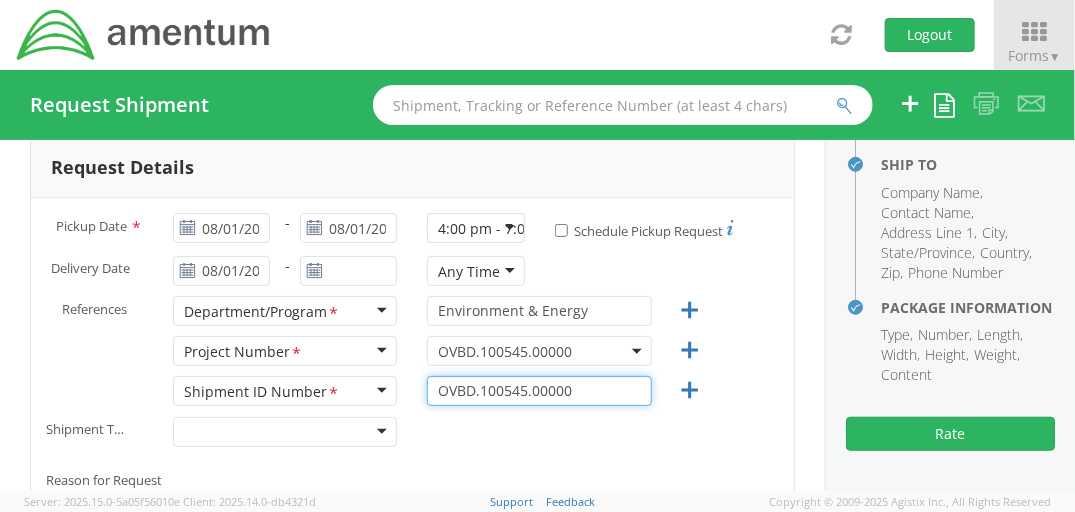 type on "OVBD.100545.00000" 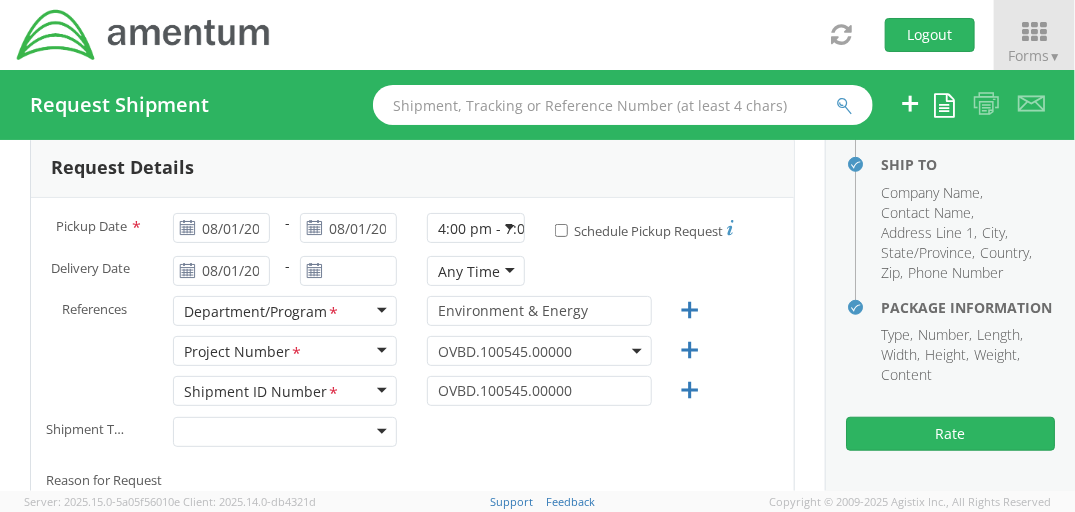 click on "Project Number * Project Number  * Account Type Activity ID Airline Appointment Number ASN Batch Request # Bill Of Lading Bin Booking Number Cancel Pickup Location CBP Entry No Company Container Number Customer Ref Delivery Number Expenditure Export Reference Flight Number General GL Code House Airway Bill Internal Requisition Invoice Number ITN No Job Number Lloyd's Code Lot Number Master Airway Bill Master Tracking Number Material Requisition Order Number Packing Slip Pickup Number Pickup Request PO Line Item No Project Project Number  * Protocol Number Purchase Order Quote Number Release Number RMA Route Sales Order Seal Number Serial No Shipment ID Number  * Shipment Line No Study Number Task Tender ID VAT Number Vessel Name Voyage Number Waybill Number Work Order                                                           OVBD.100545.00000 OVBD.100545.00000" at bounding box center [412, 356] 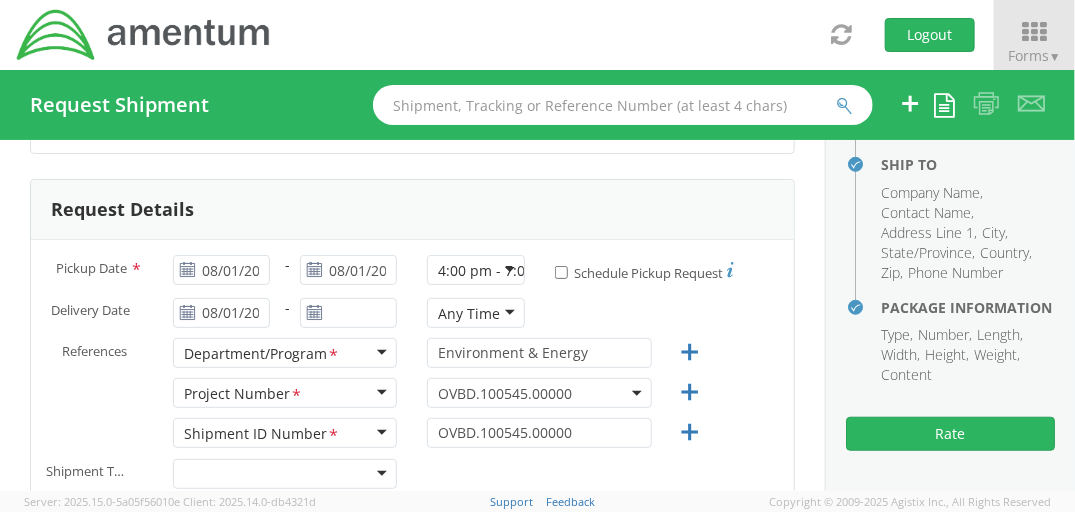 scroll, scrollTop: 300, scrollLeft: 0, axis: vertical 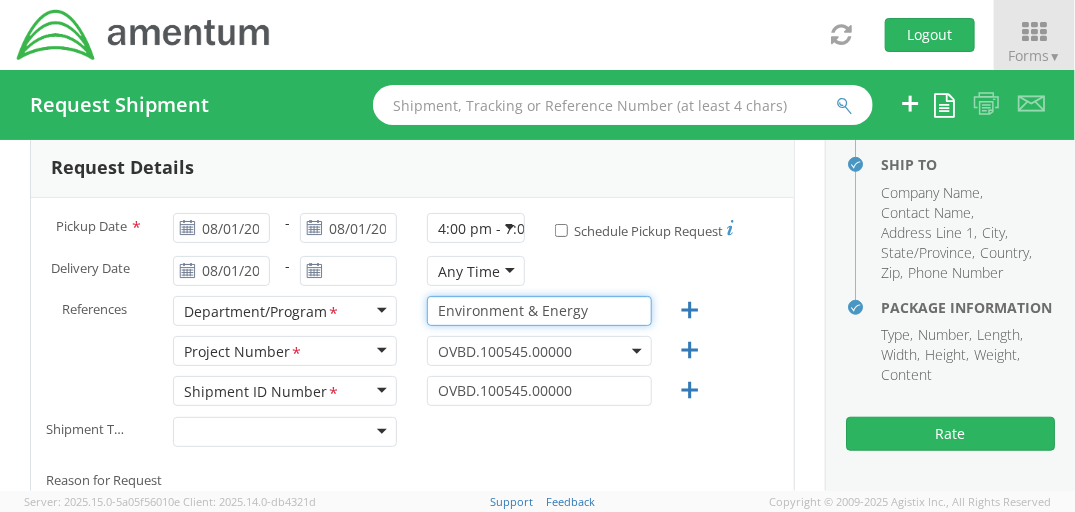 click on "Environment & Energy" at bounding box center [539, 311] 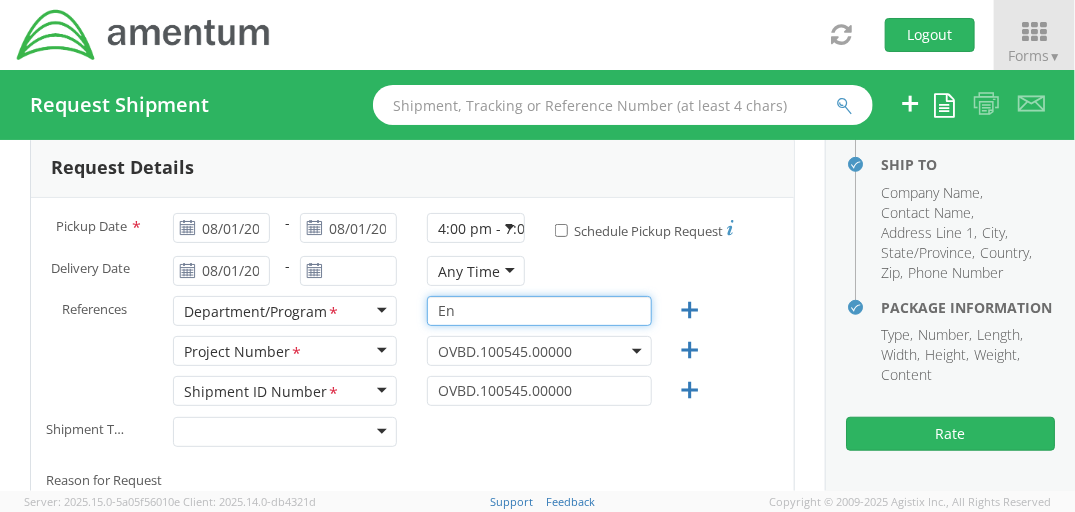 type on "E" 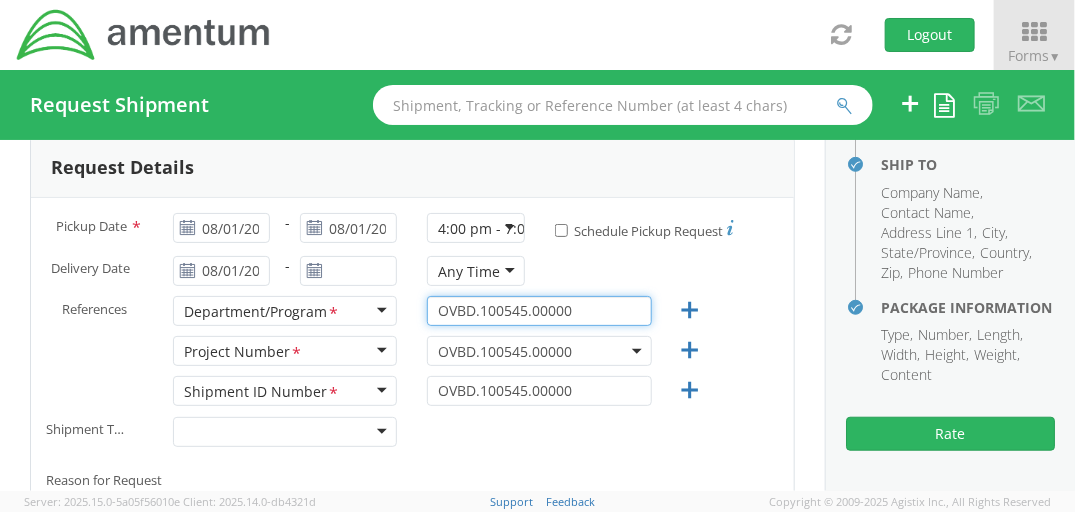 type on "OVBD.100545.00000" 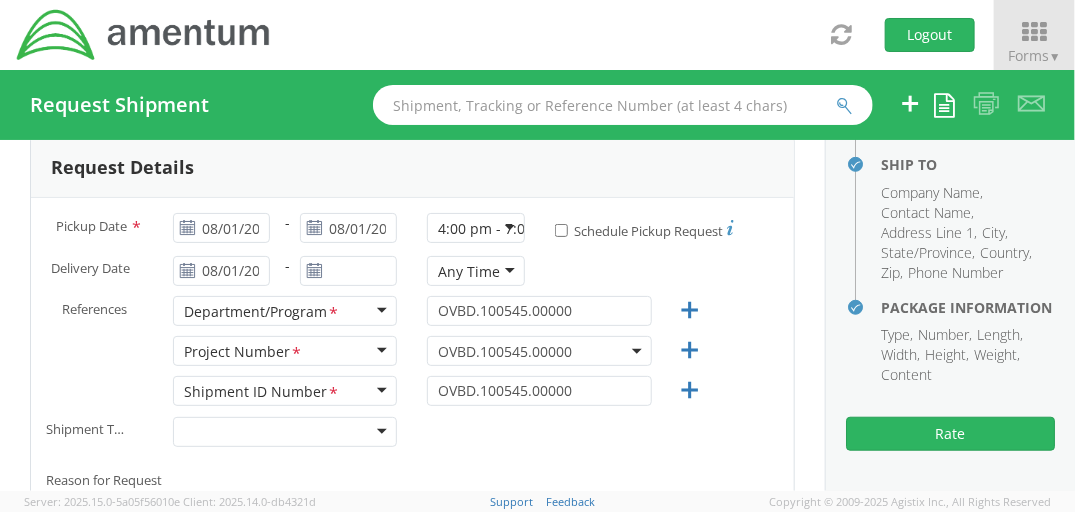 click on "Project Number * Project Number  * Account Type Activity ID Airline Appointment Number ASN Batch Request # Bill Of Lading Bin Booking Number Cancel Pickup Location CBP Entry No Company Container Number Customer Ref Delivery Number Expenditure Export Reference Flight Number General GL Code House Airway Bill Internal Requisition Invoice Number ITN No Job Number Lloyd's Code Lot Number Master Airway Bill Master Tracking Number Material Requisition Order Number Packing Slip Pickup Number Pickup Request PO Line Item No Project Project Number  * Protocol Number Purchase Order Quote Number Release Number RMA Route Sales Order Seal Number Serial No Shipment ID Number  * Shipment Line No Study Number Task Tender ID VAT Number Vessel Name Voyage Number Waybill Number Work Order                                                           OVBD.100545.00000 OVBD.100545.00000" at bounding box center [412, 356] 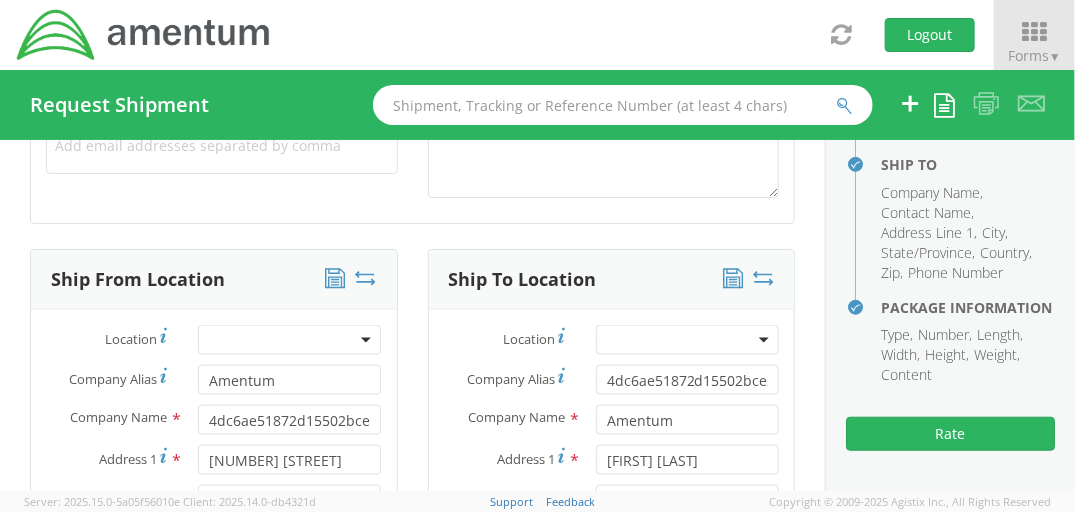 scroll, scrollTop: 900, scrollLeft: 0, axis: vertical 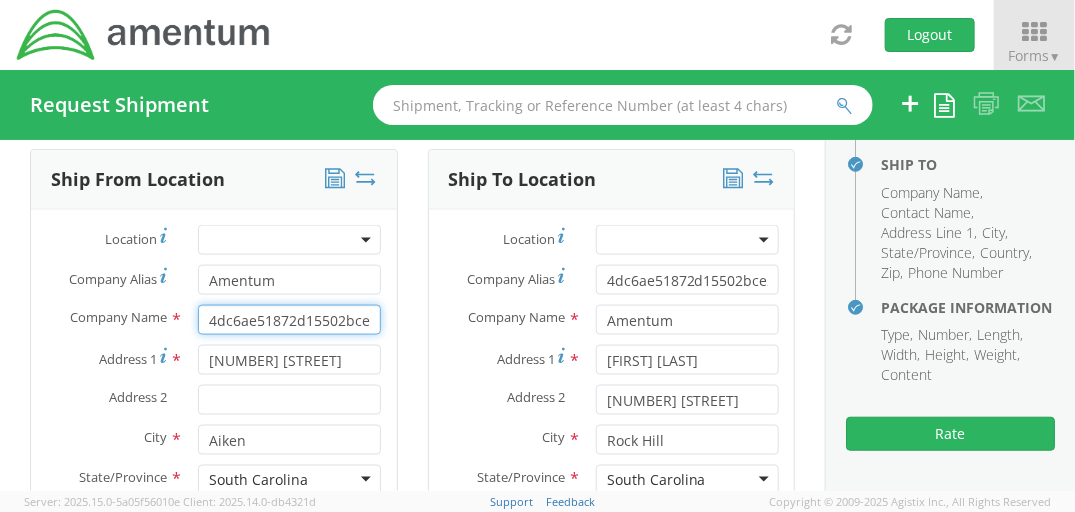 click on "4dc6ae51872d15502bce2fc5dabb352e" at bounding box center (289, 320) 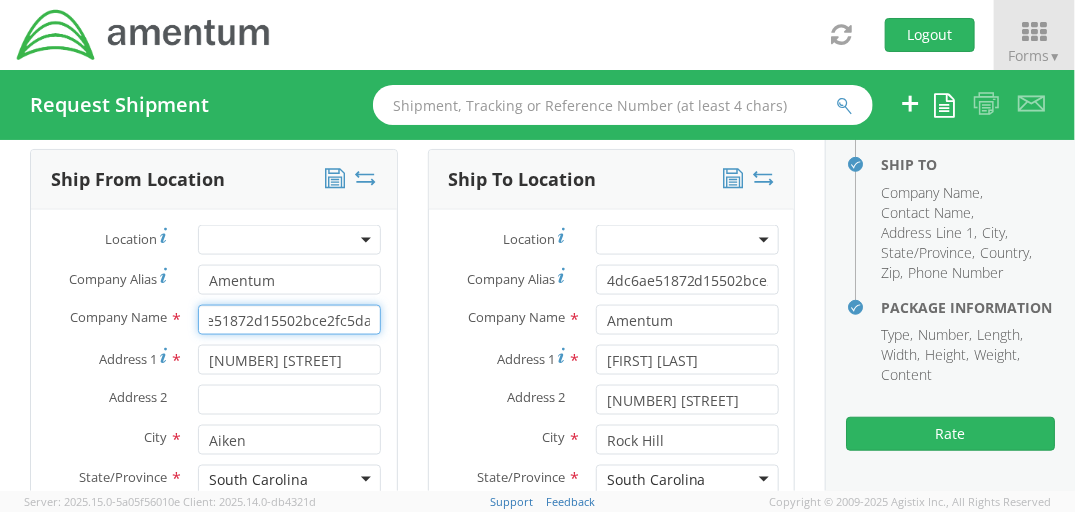 scroll, scrollTop: 0, scrollLeft: 0, axis: both 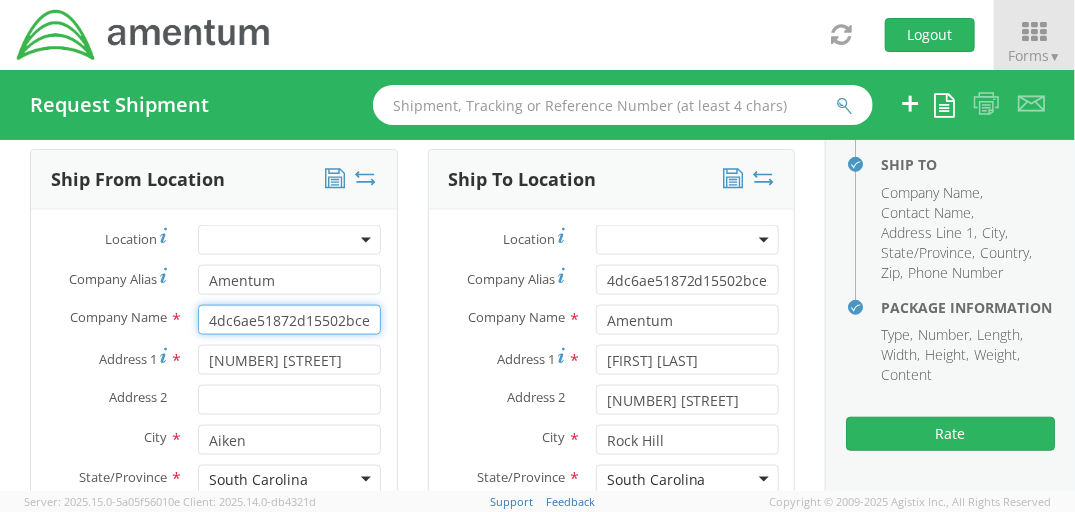 drag, startPoint x: 369, startPoint y: 318, endPoint x: 204, endPoint y: 318, distance: 165 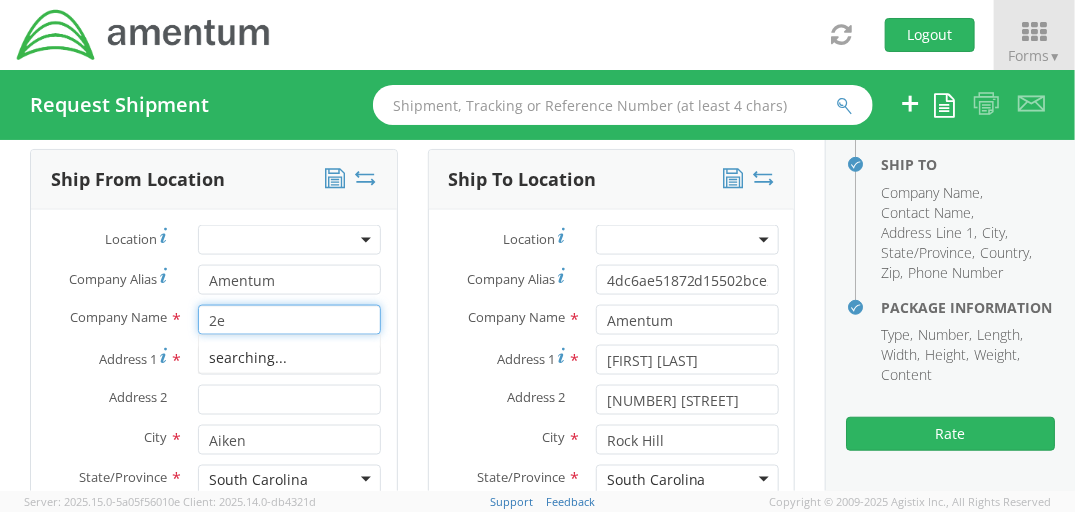 type on "e" 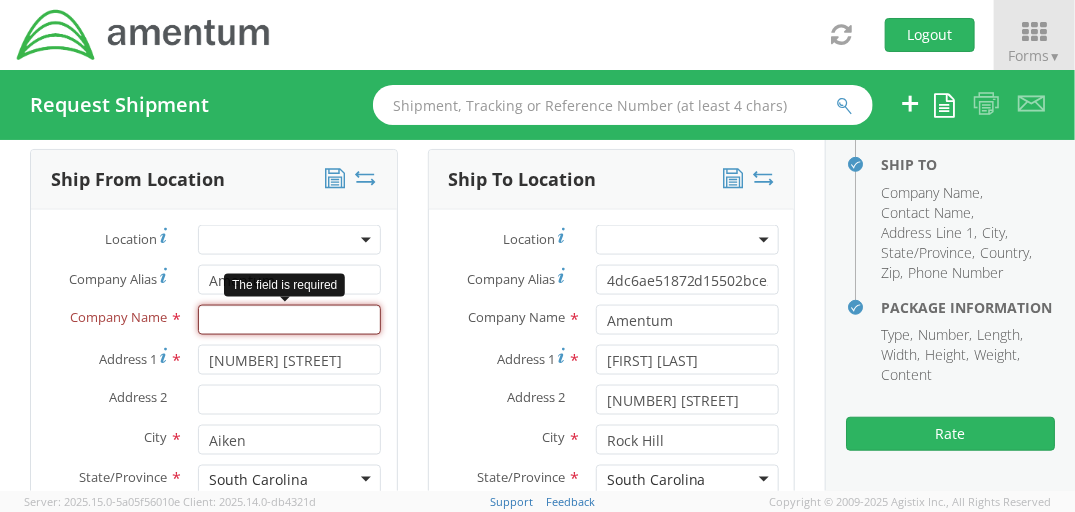 click at bounding box center [289, 320] 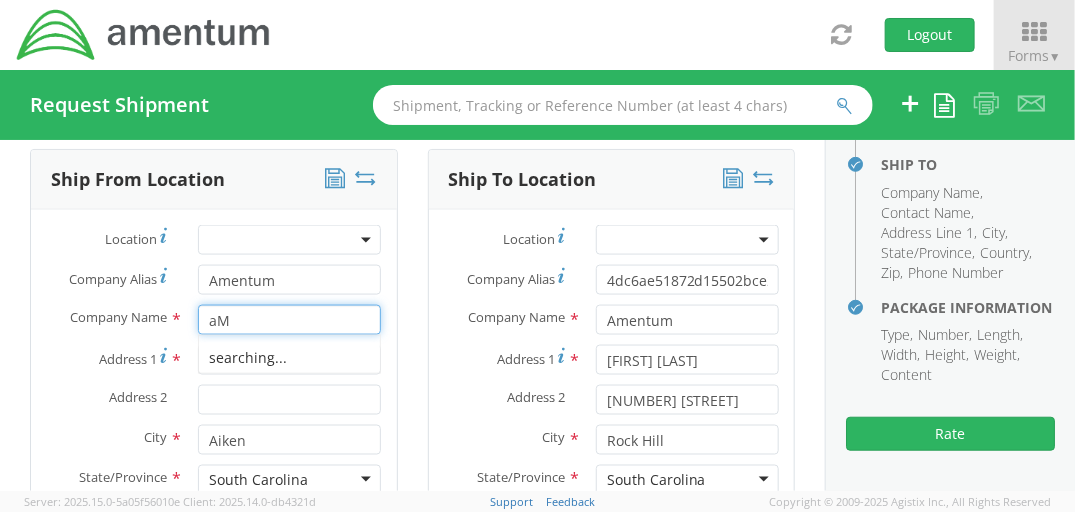 type on "a" 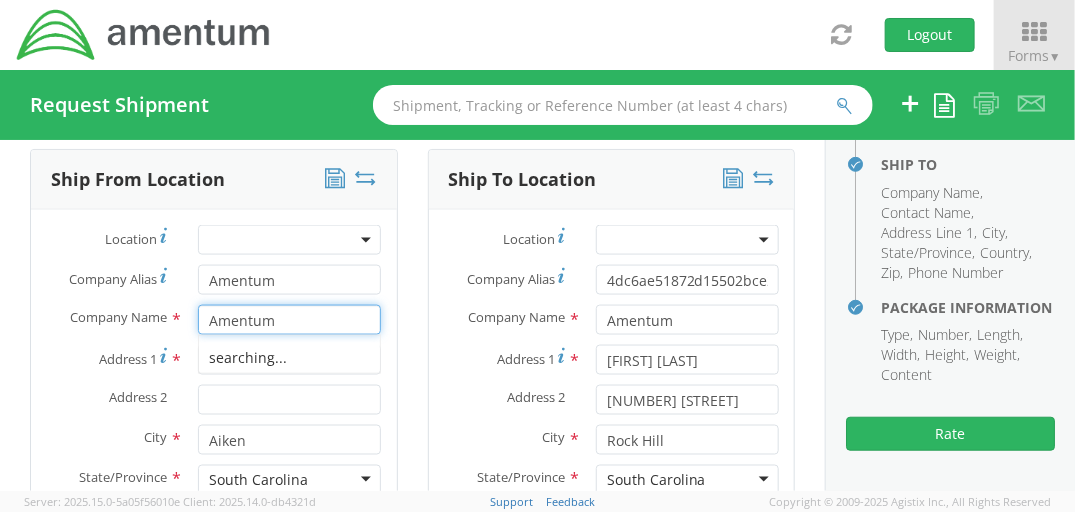 type on "Amentum" 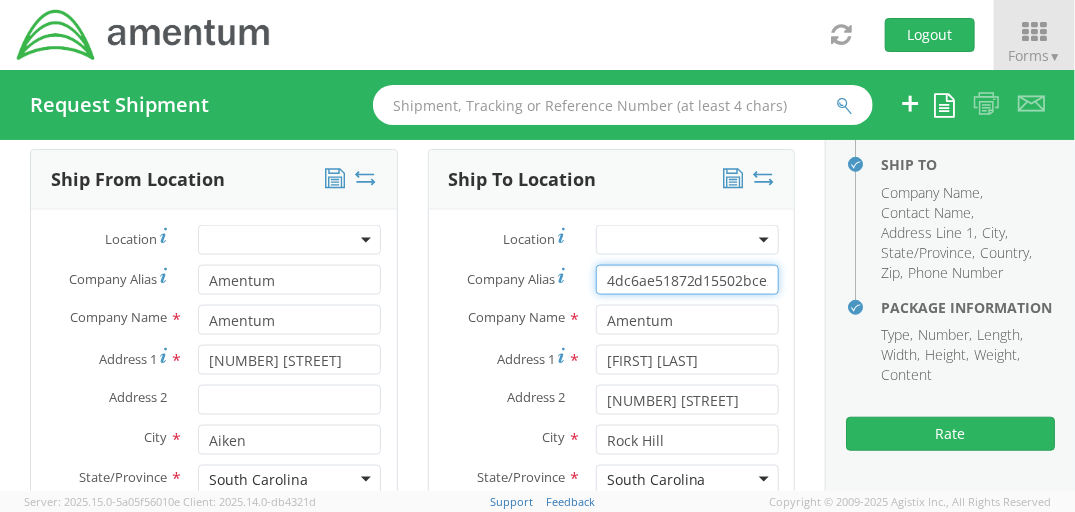 click on "4dc6ae51872d15502bce2fc5dabb352e" at bounding box center [687, 280] 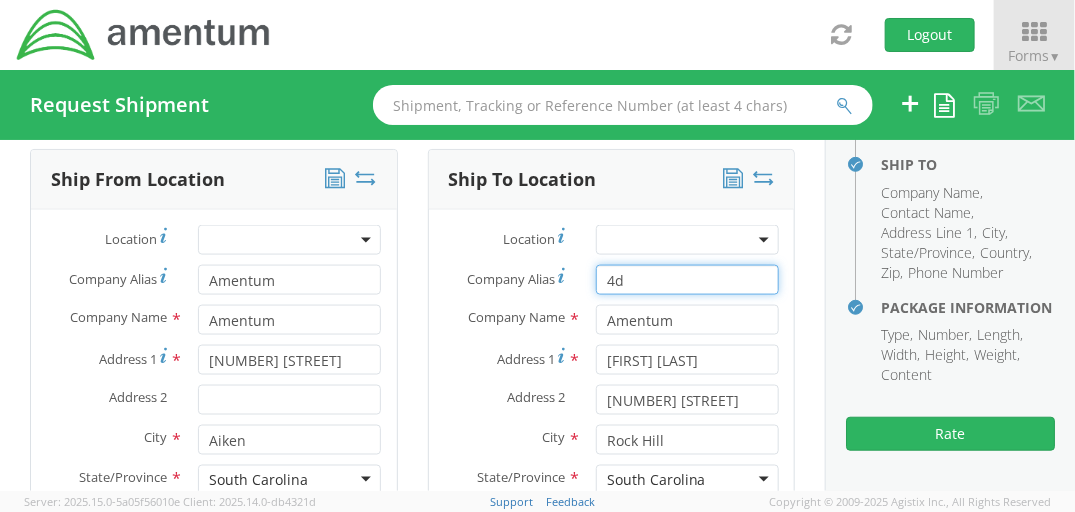 type on "4" 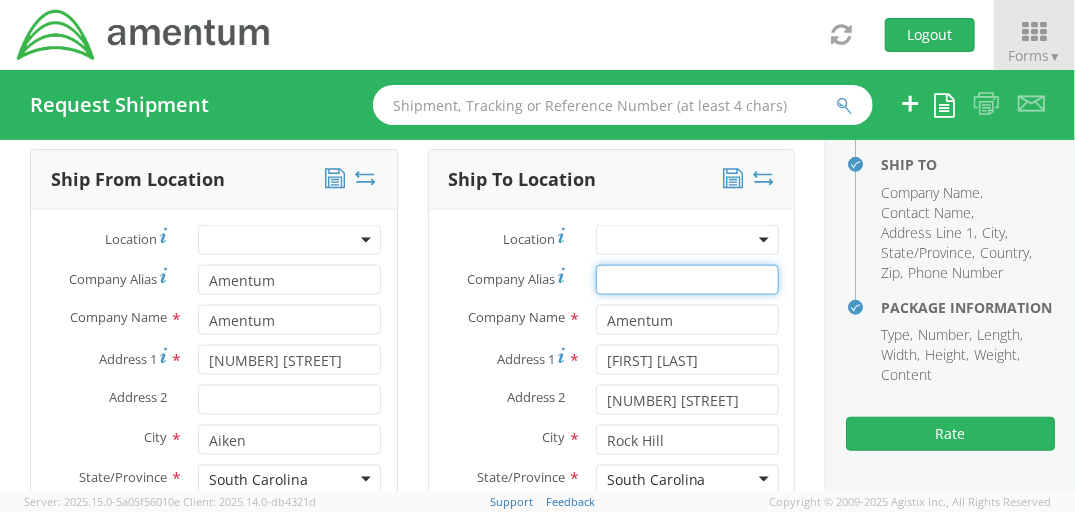 type 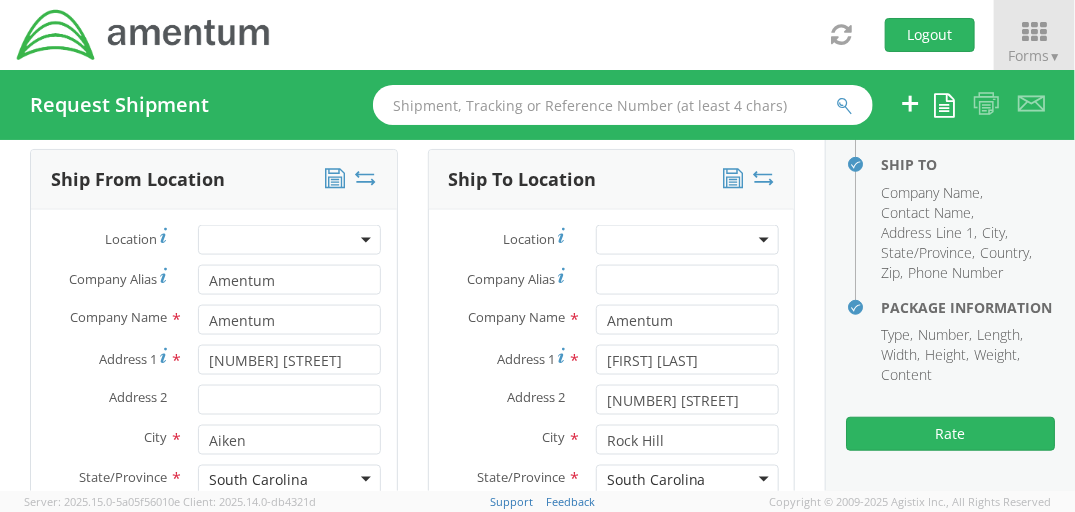 click on "Ship To Location                               Location        *                                                             Company Alias        *                                                           Company Name        *           Amentum Amentum Amentum  - ( [FIRST] [LAST] )  [ADDRESS] [ADDRESS], [CITY], [STATE], [POSTAL_CODE], US Amentum  - ( [FIRST] [LAST] )  [ADDRESS] [ADDRESS], [CITY], [STATE], [POSTAL_CODE], US Amentum  - ( [FIRST] [LAST] )  [ADDRESS] [ADDRESS], [CITY], [STATE], [POSTAL_CODE], US Amentum  - ( [FIRST] [LAST] )  [ADDRESS] [ADDRESS], [CITY], [STATE], [POSTAL_CODE], US Amentum  - ( [FIRST] [LAST] )  [ADDRESS] [CITY], [STATE], [POSTAL_CODE], US Amentum  - ( )  Amentum" at bounding box center (612, 486) 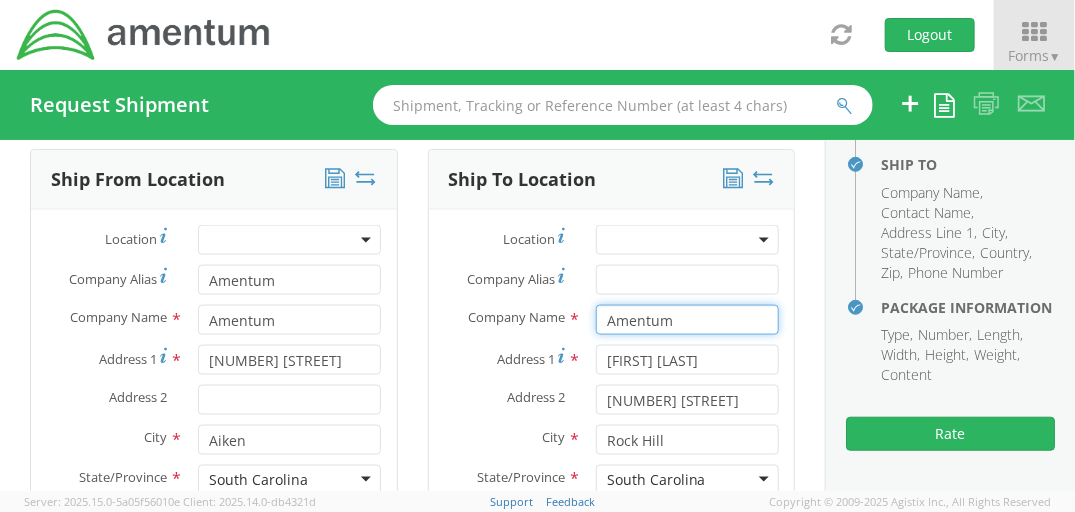 click on "Amentum" at bounding box center (687, 320) 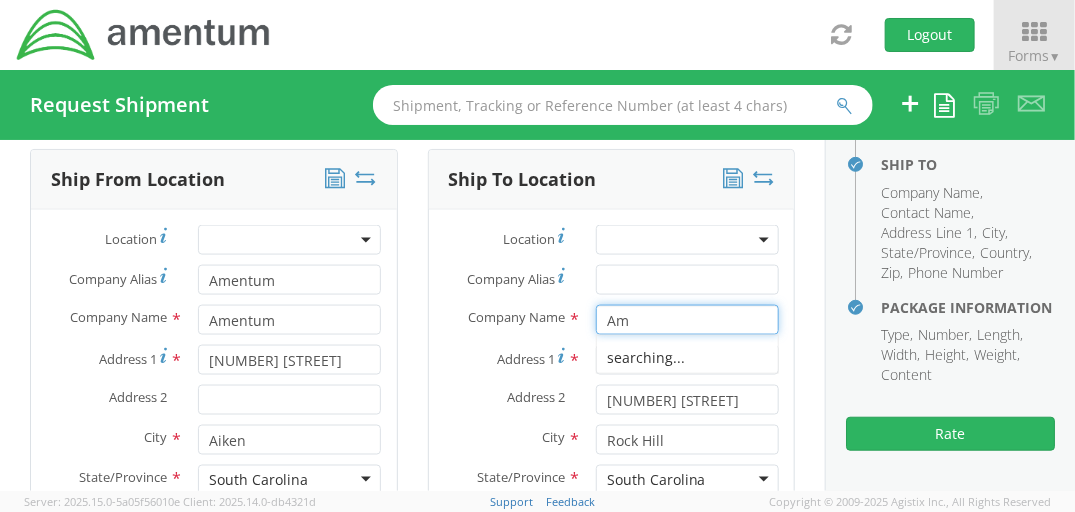 type on "A" 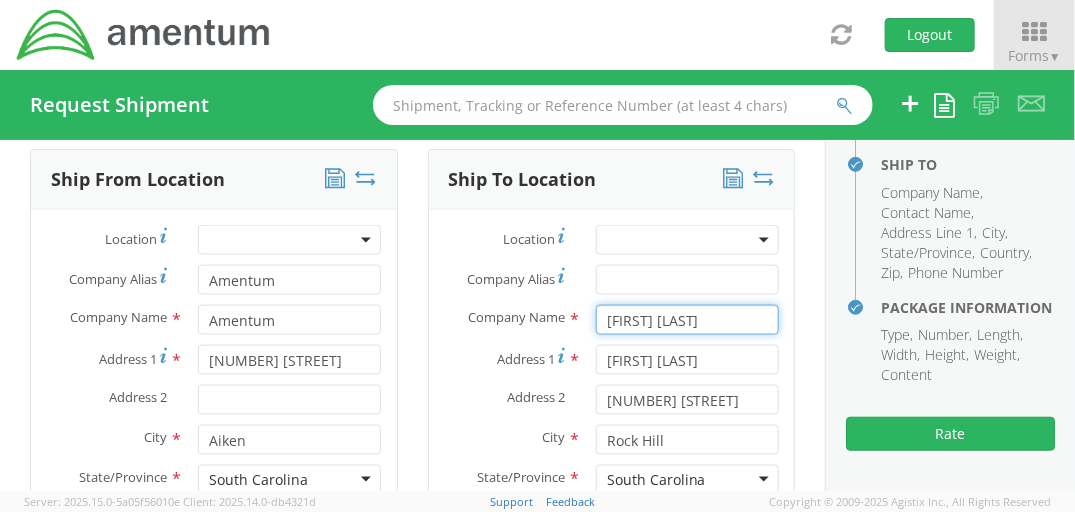 type on "[FIRST] [LAST]" 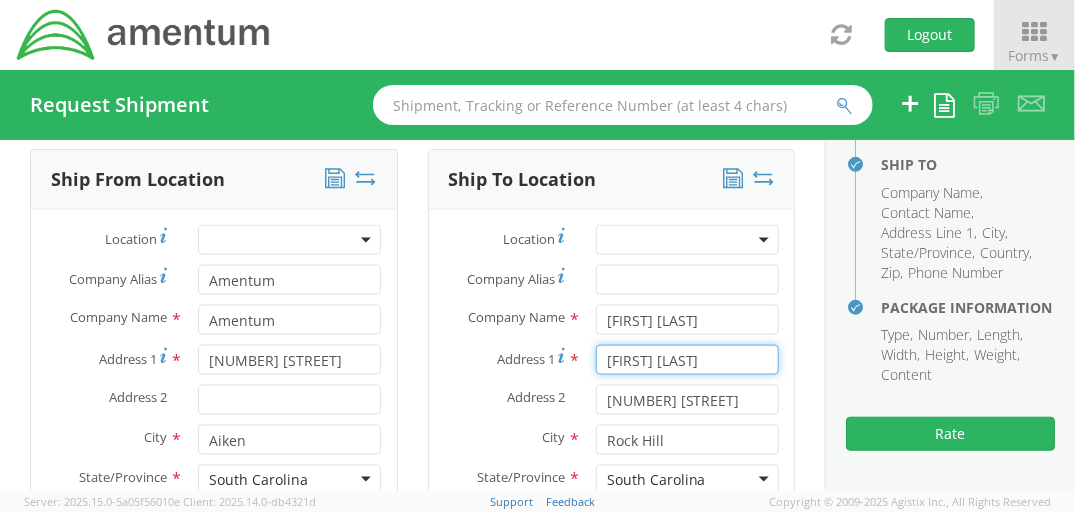 click on "[FIRST] [LAST]" at bounding box center [687, 360] 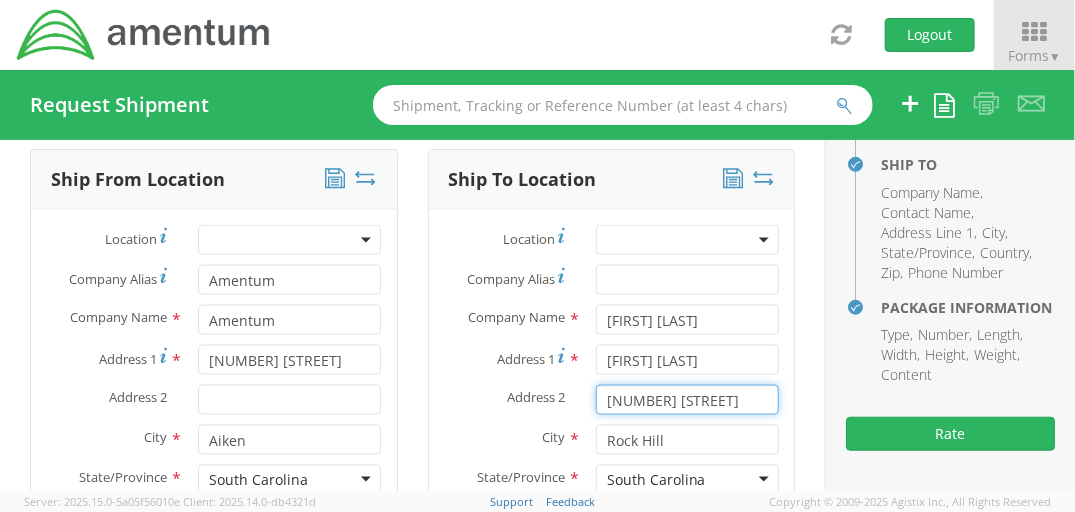 drag, startPoint x: 753, startPoint y: 392, endPoint x: 563, endPoint y: 400, distance: 190.16835 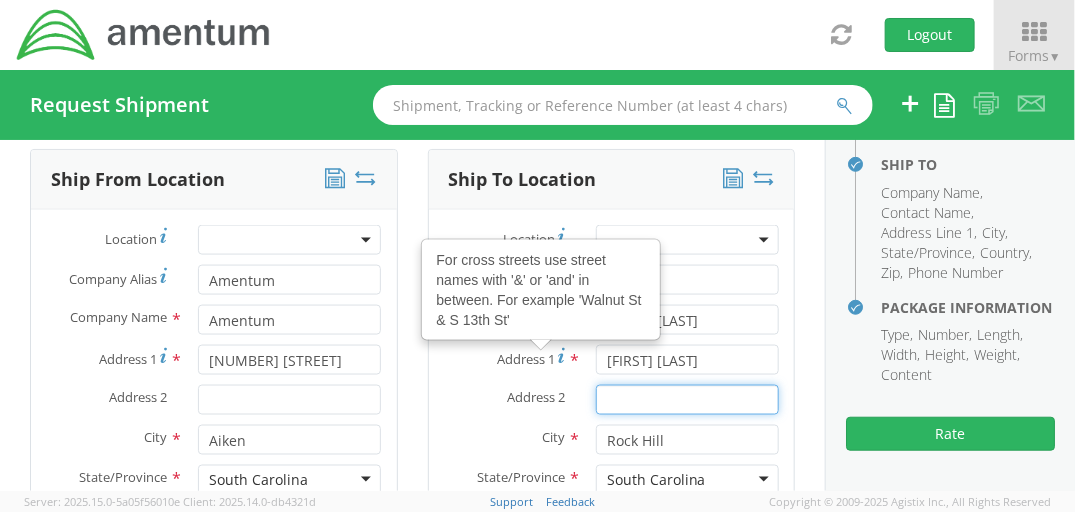 type 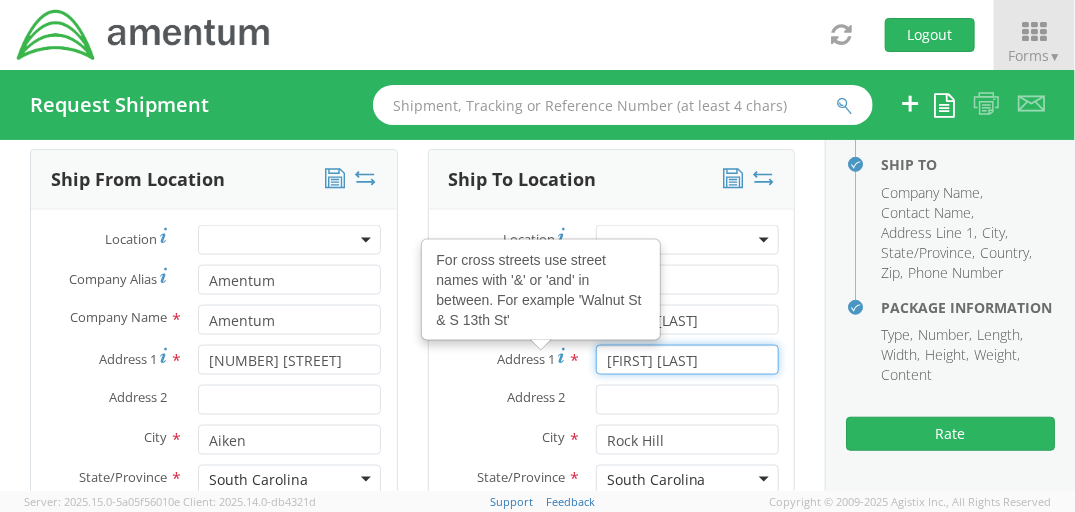 click on "[FIRST] [LAST]" at bounding box center (687, 360) 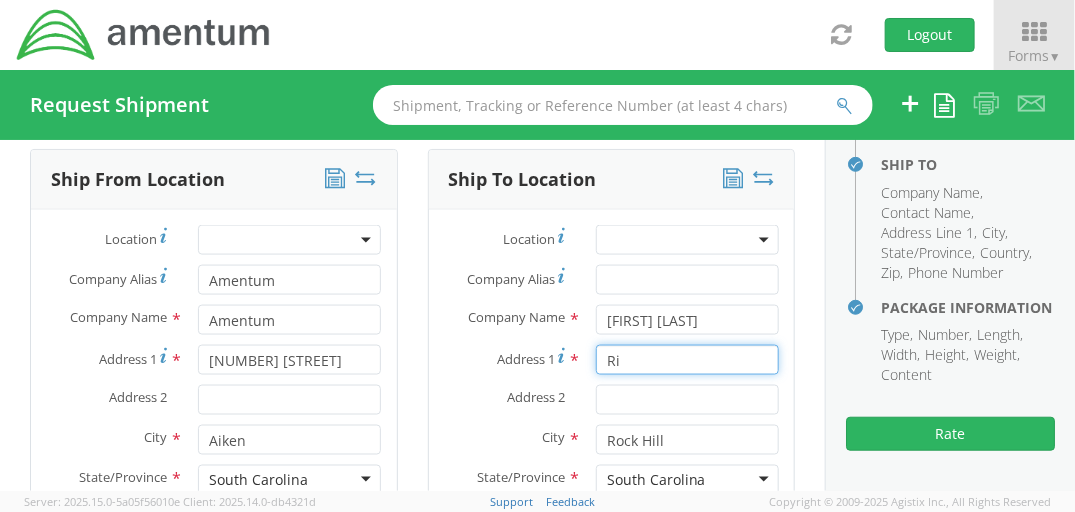 type on "R" 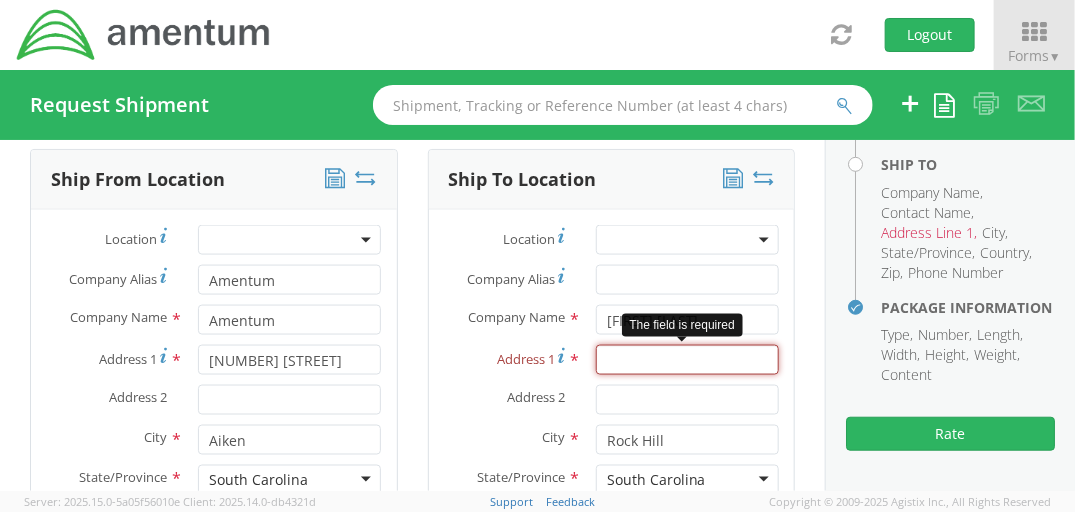 paste on "[NUMBER] [STREET]" 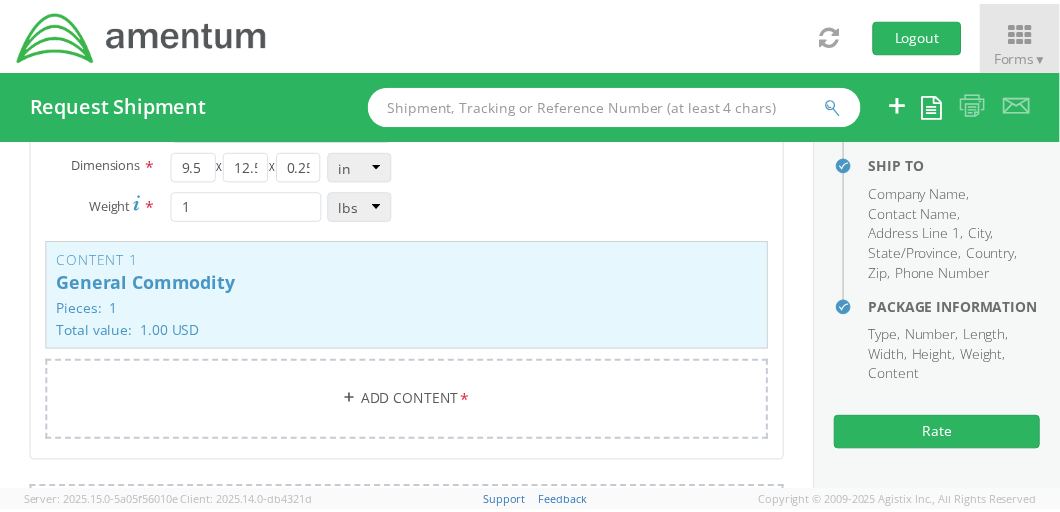 scroll, scrollTop: 1800, scrollLeft: 0, axis: vertical 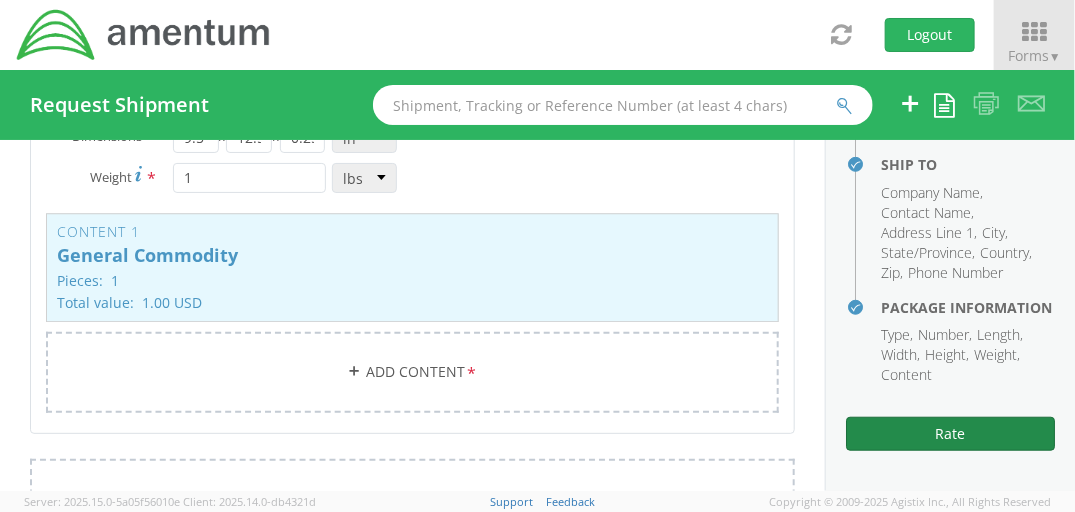 type on "[NUMBER] [STREET]" 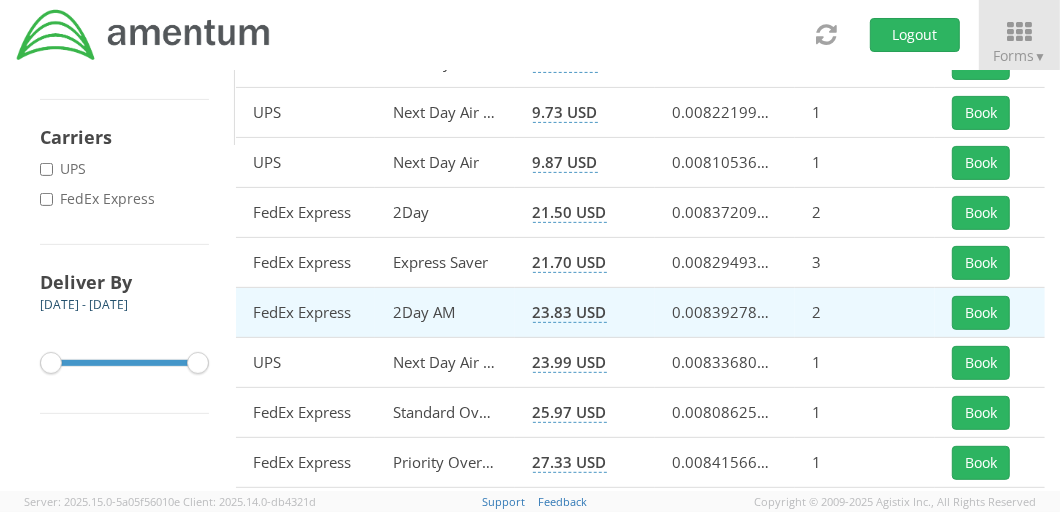 scroll, scrollTop: 369, scrollLeft: 0, axis: vertical 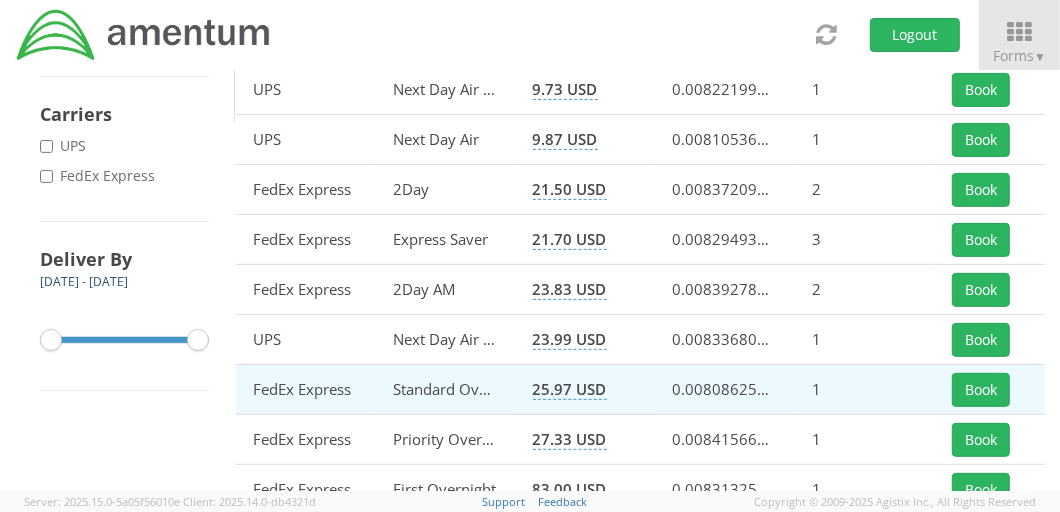 click on "Standard Overnight" at bounding box center [445, 390] 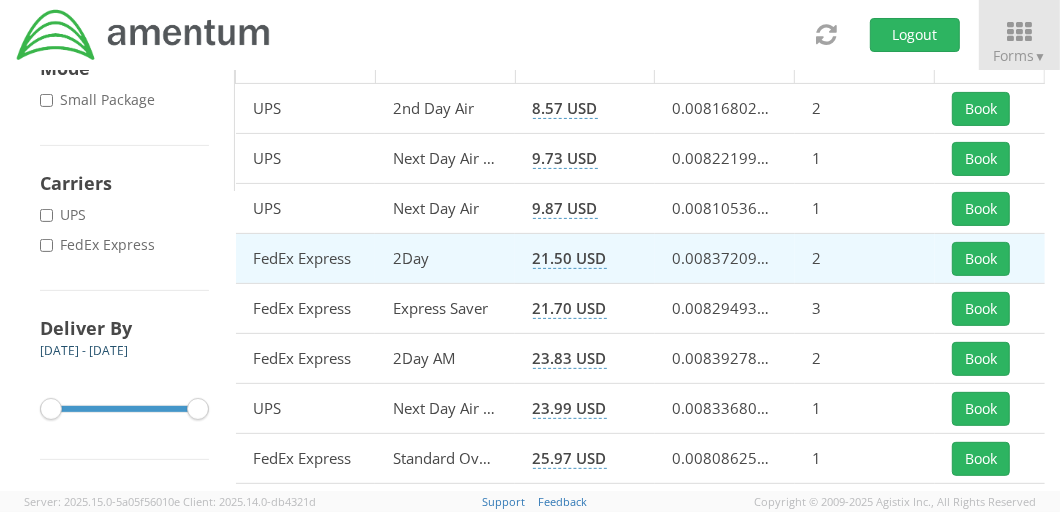 scroll, scrollTop: 369, scrollLeft: 0, axis: vertical 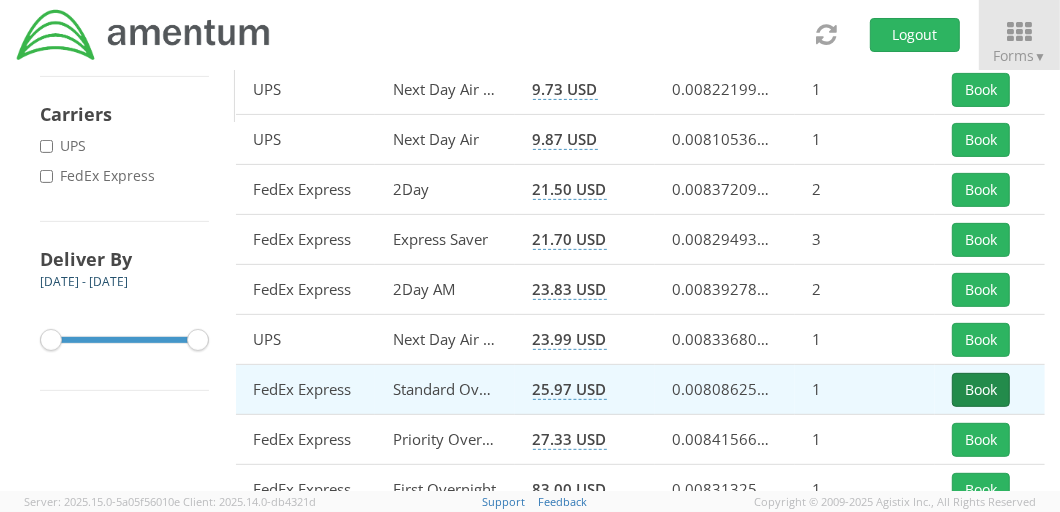 click on "Book" at bounding box center (981, 390) 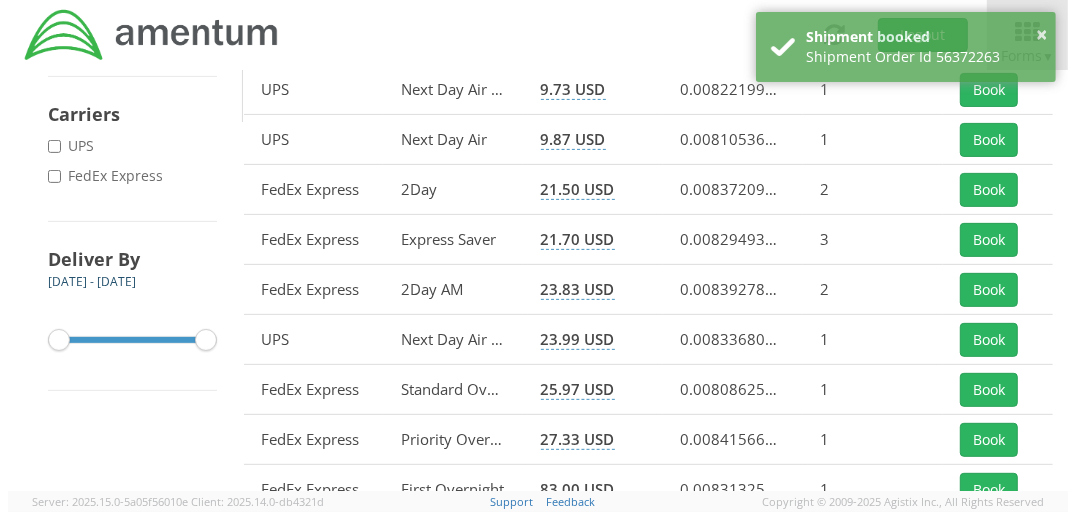 scroll, scrollTop: 0, scrollLeft: 0, axis: both 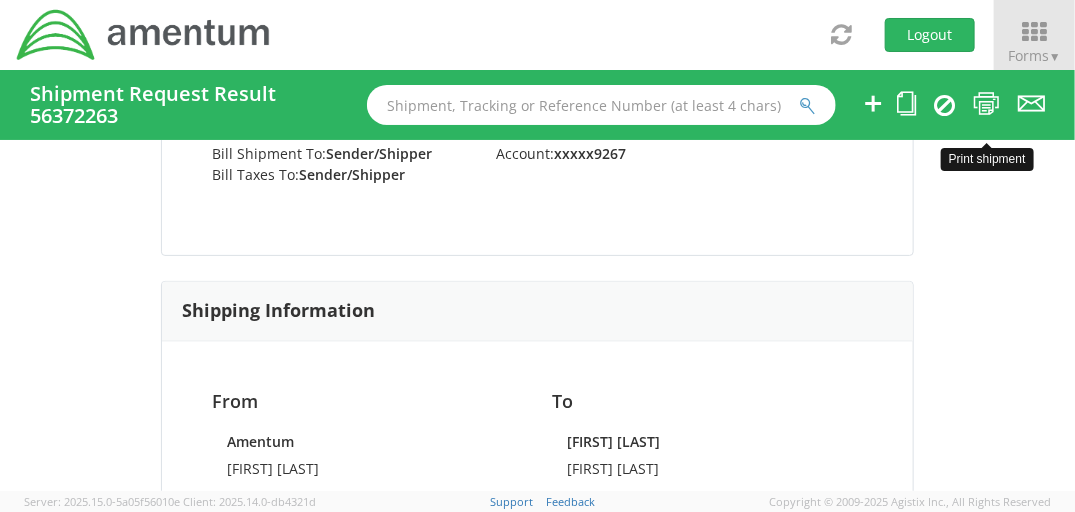 click at bounding box center [986, 103] 